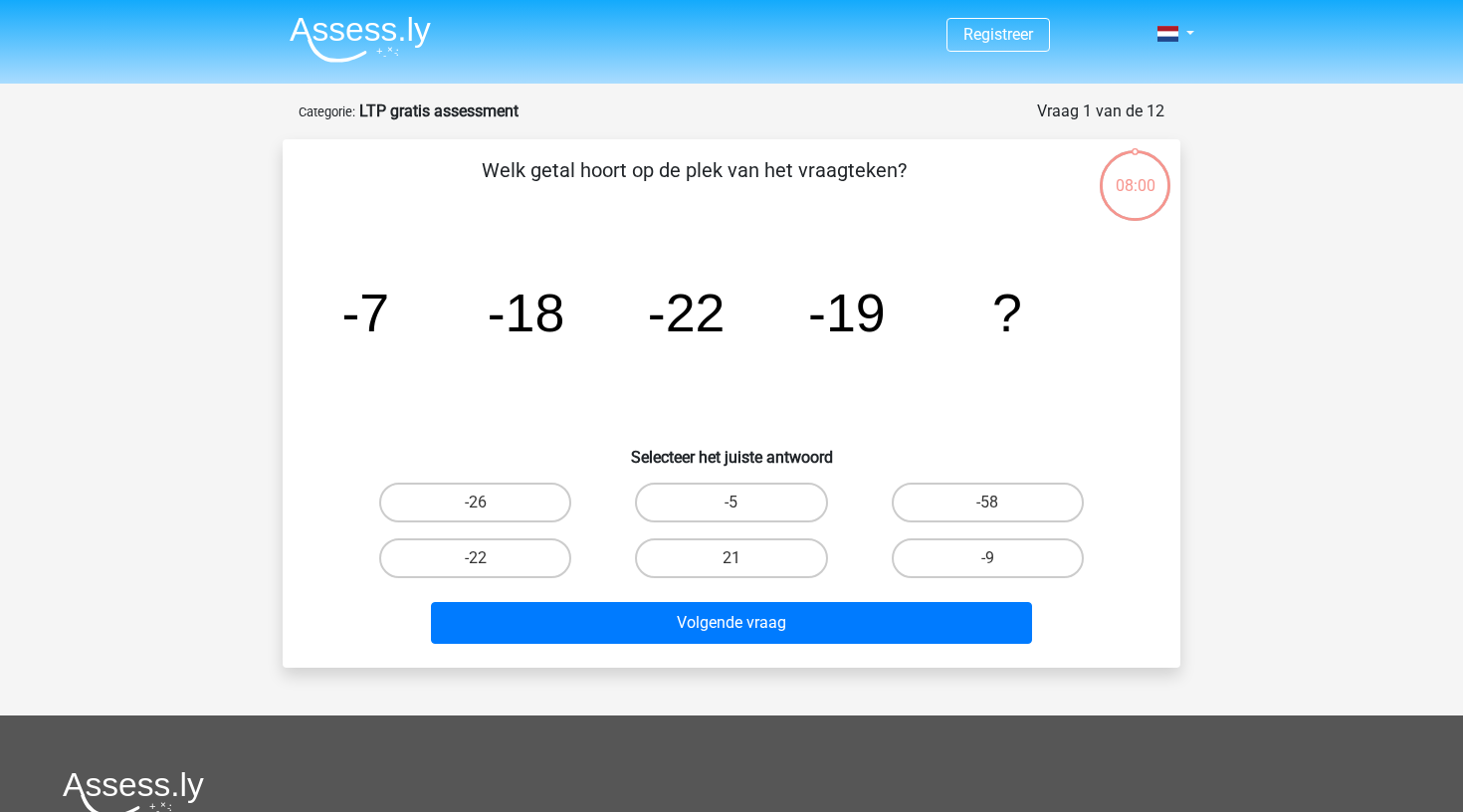 scroll, scrollTop: 0, scrollLeft: 0, axis: both 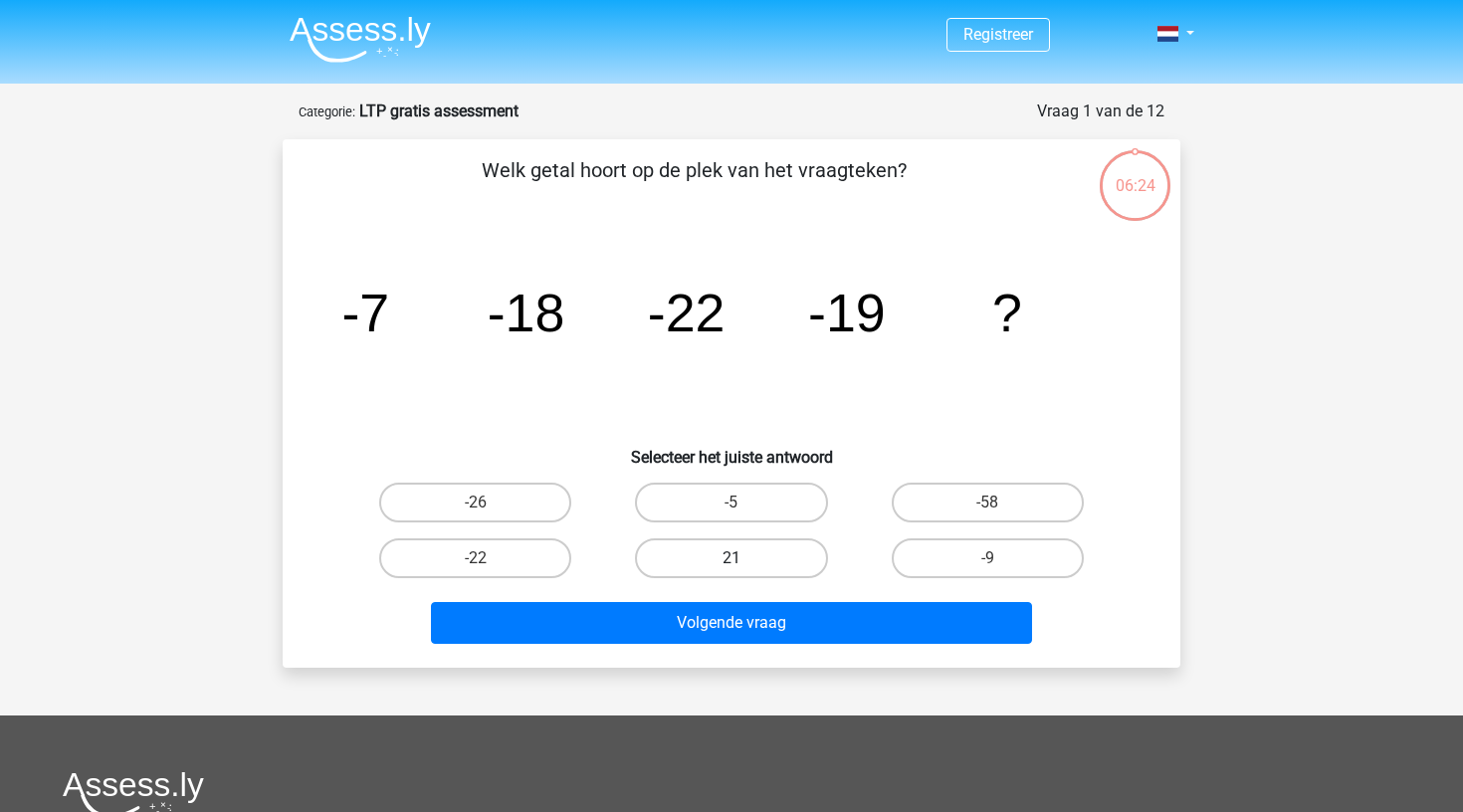 click on "21" at bounding box center [731, 558] 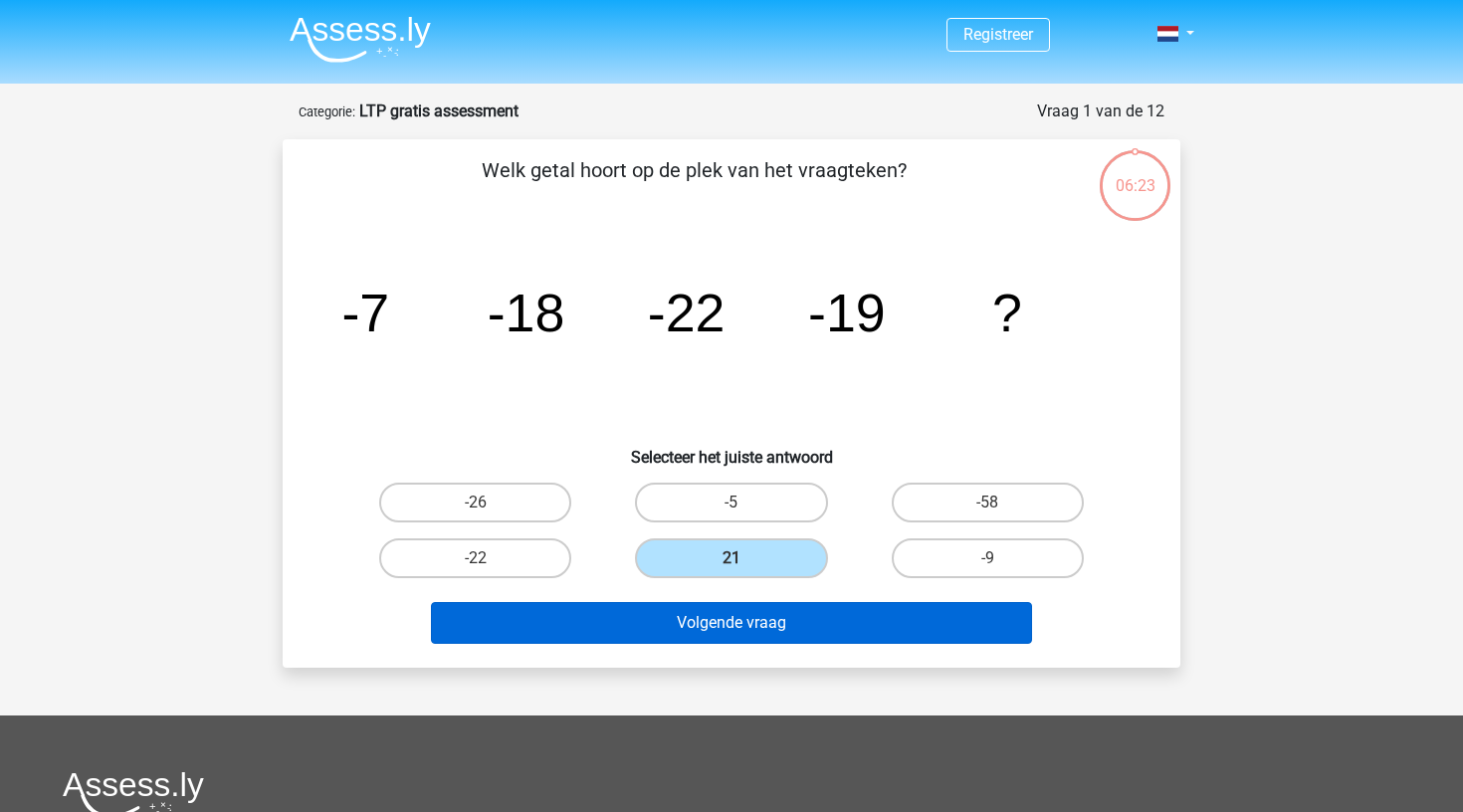 click on "Volgende vraag" at bounding box center [732, 623] 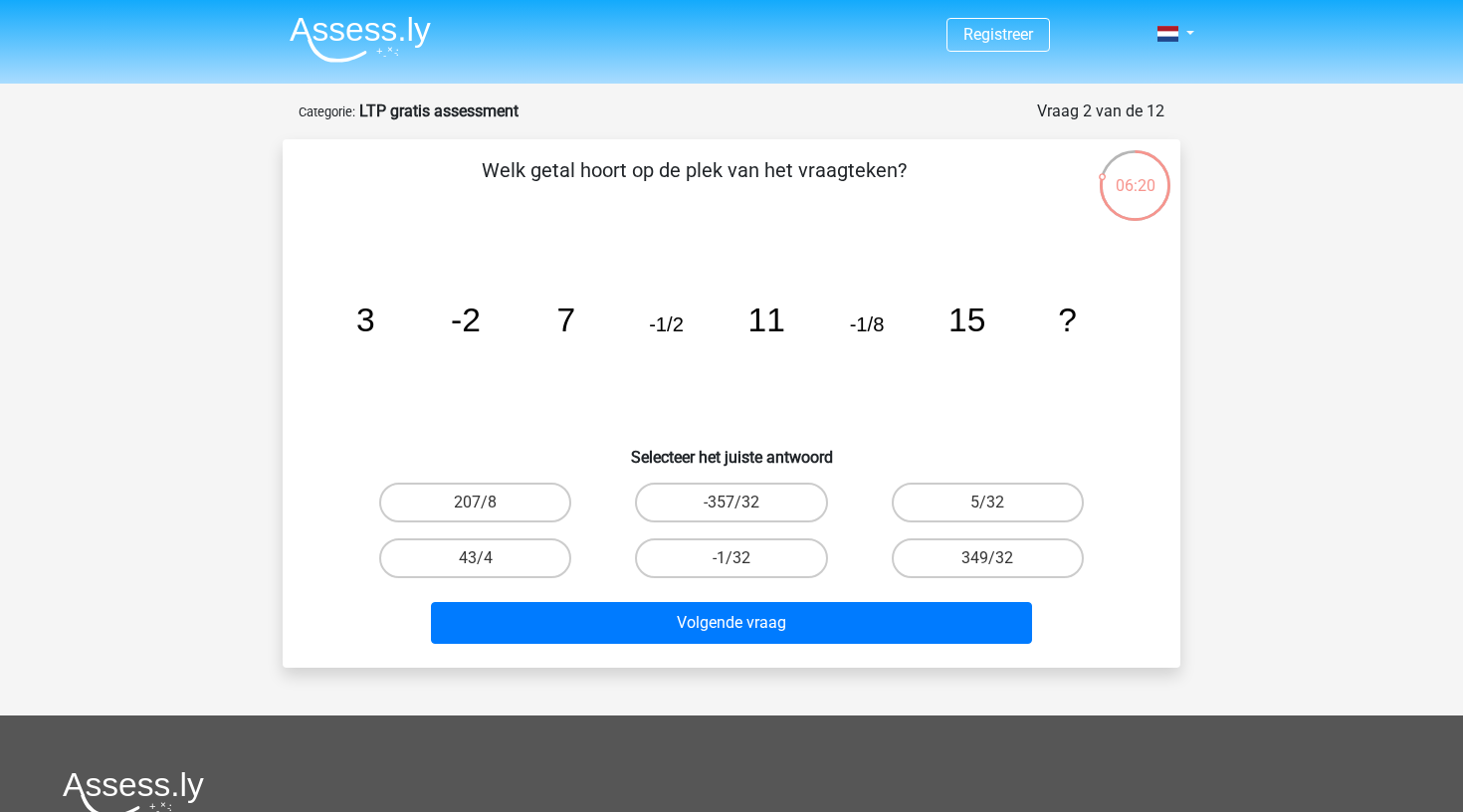 scroll, scrollTop: 0, scrollLeft: 0, axis: both 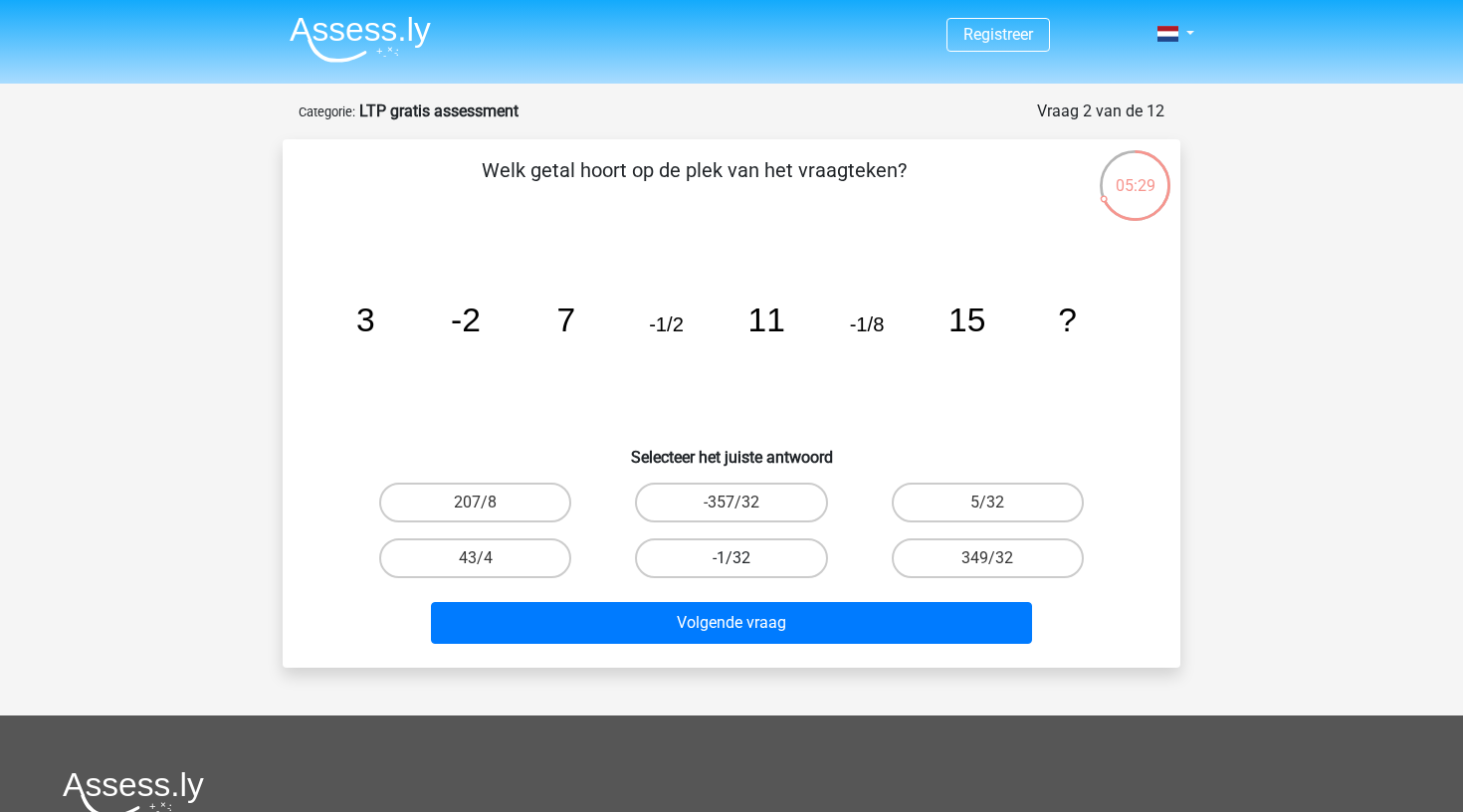 click on "-1/32" at bounding box center (731, 558) 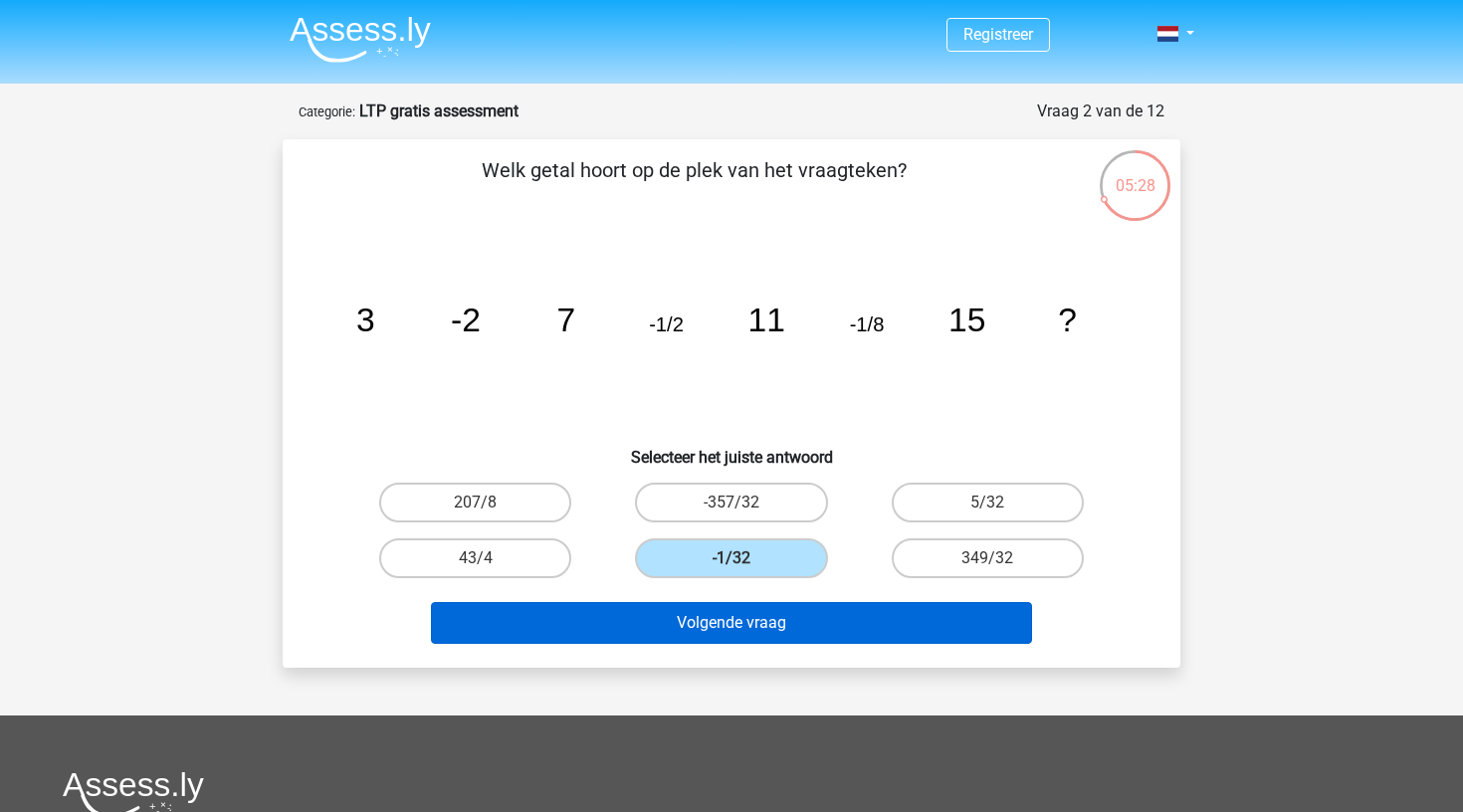 click on "Volgende vraag" at bounding box center [732, 623] 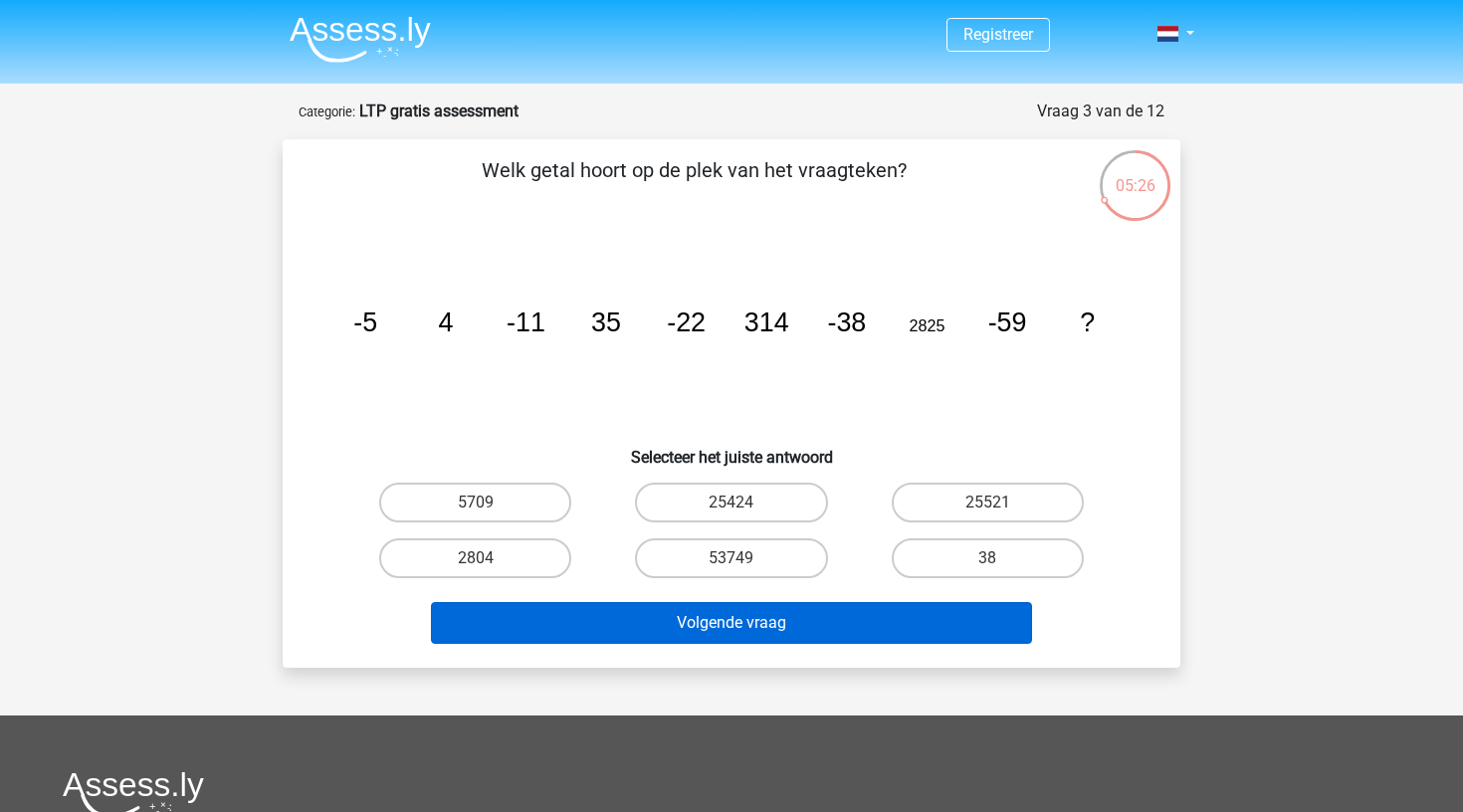 scroll, scrollTop: 0, scrollLeft: 0, axis: both 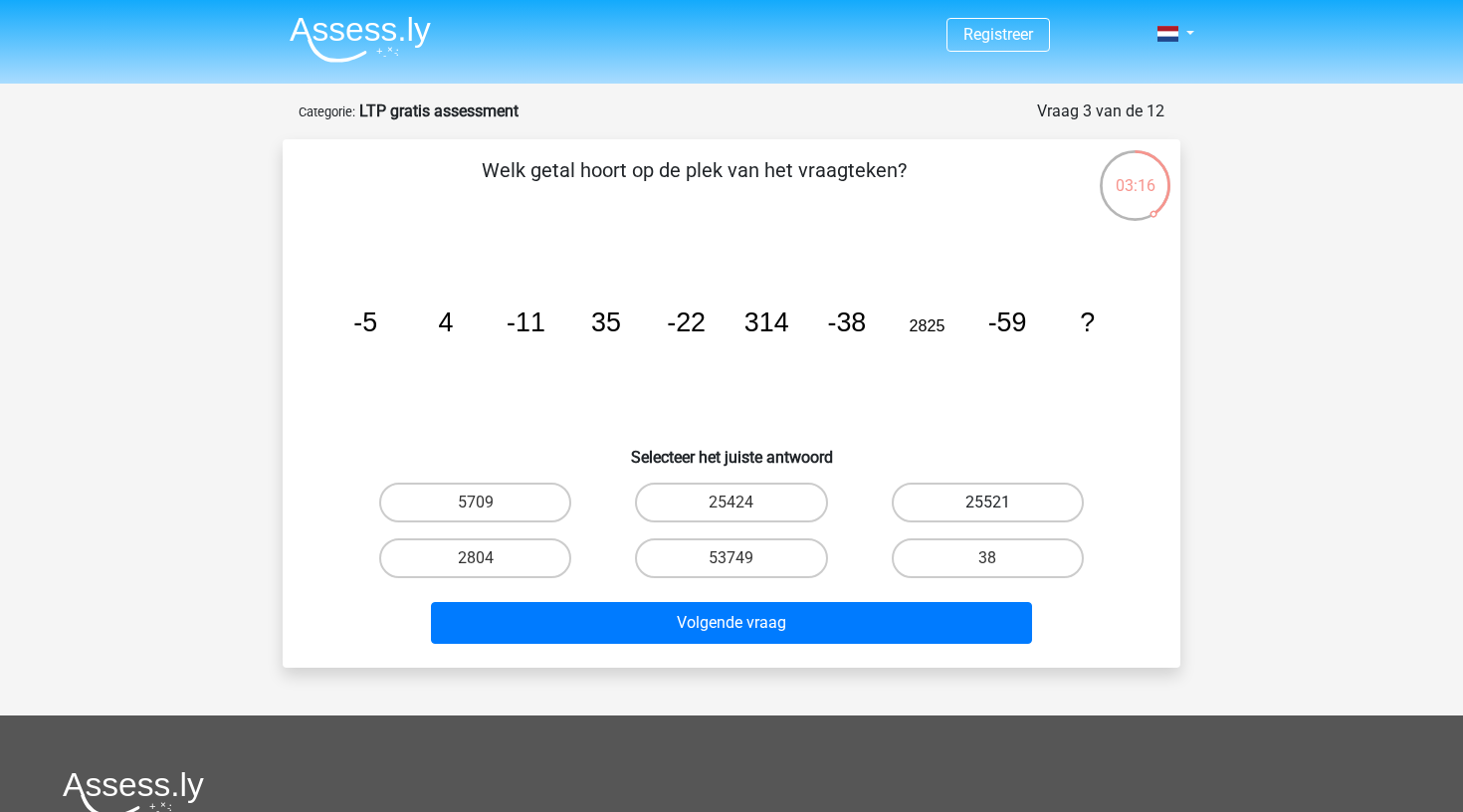 click on "25521" at bounding box center [987, 503] 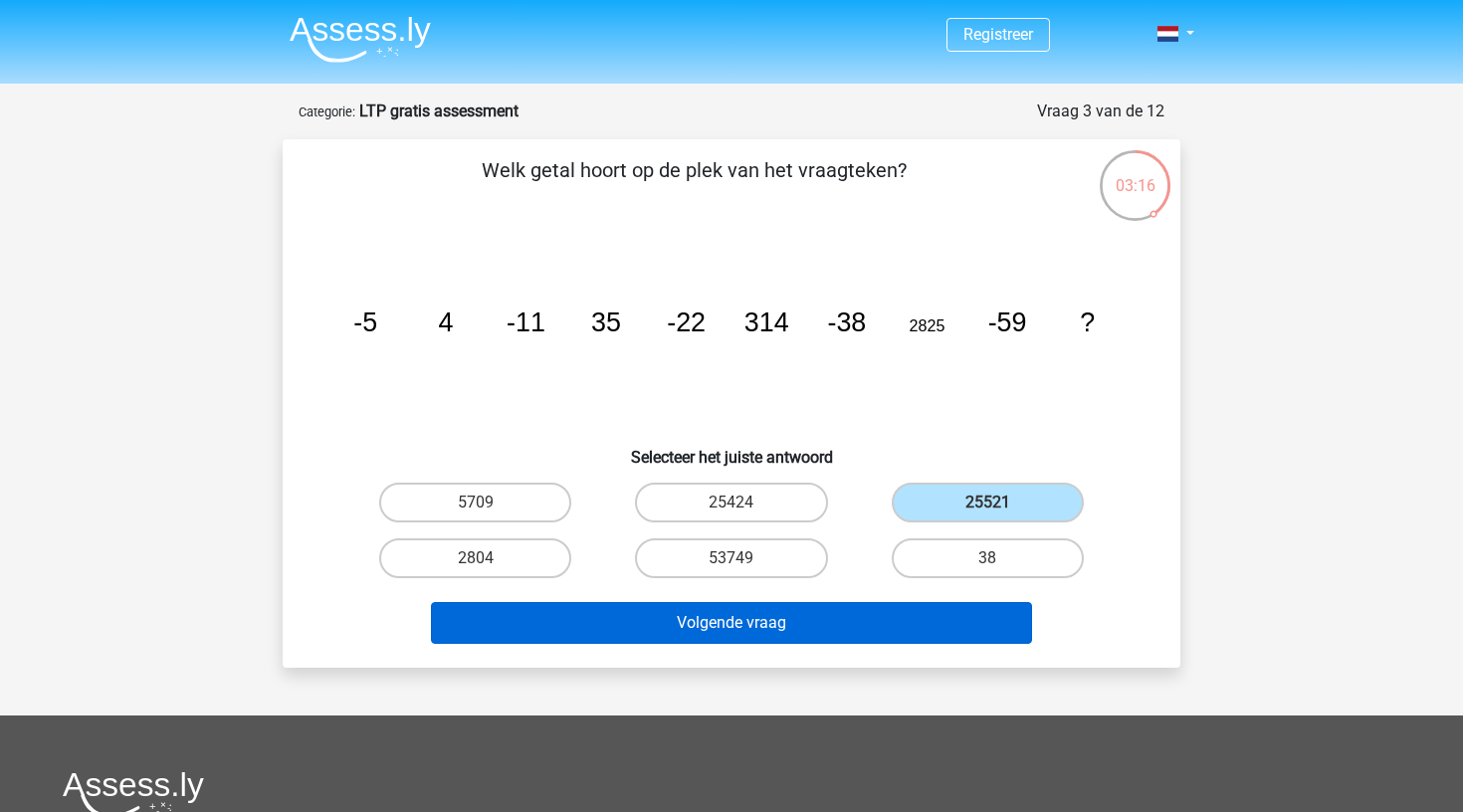 click on "Volgende vraag" at bounding box center (732, 623) 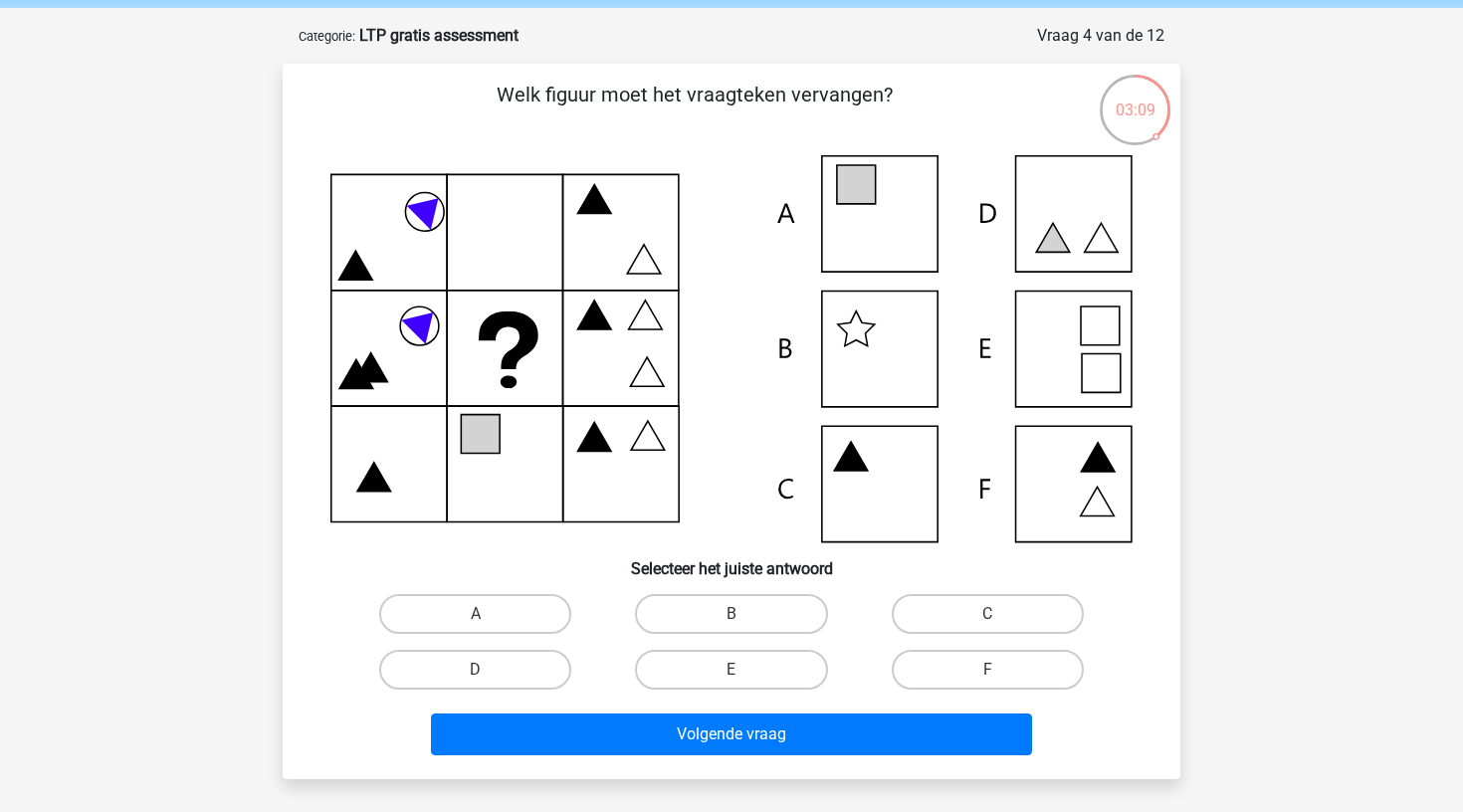 scroll, scrollTop: 77, scrollLeft: 0, axis: vertical 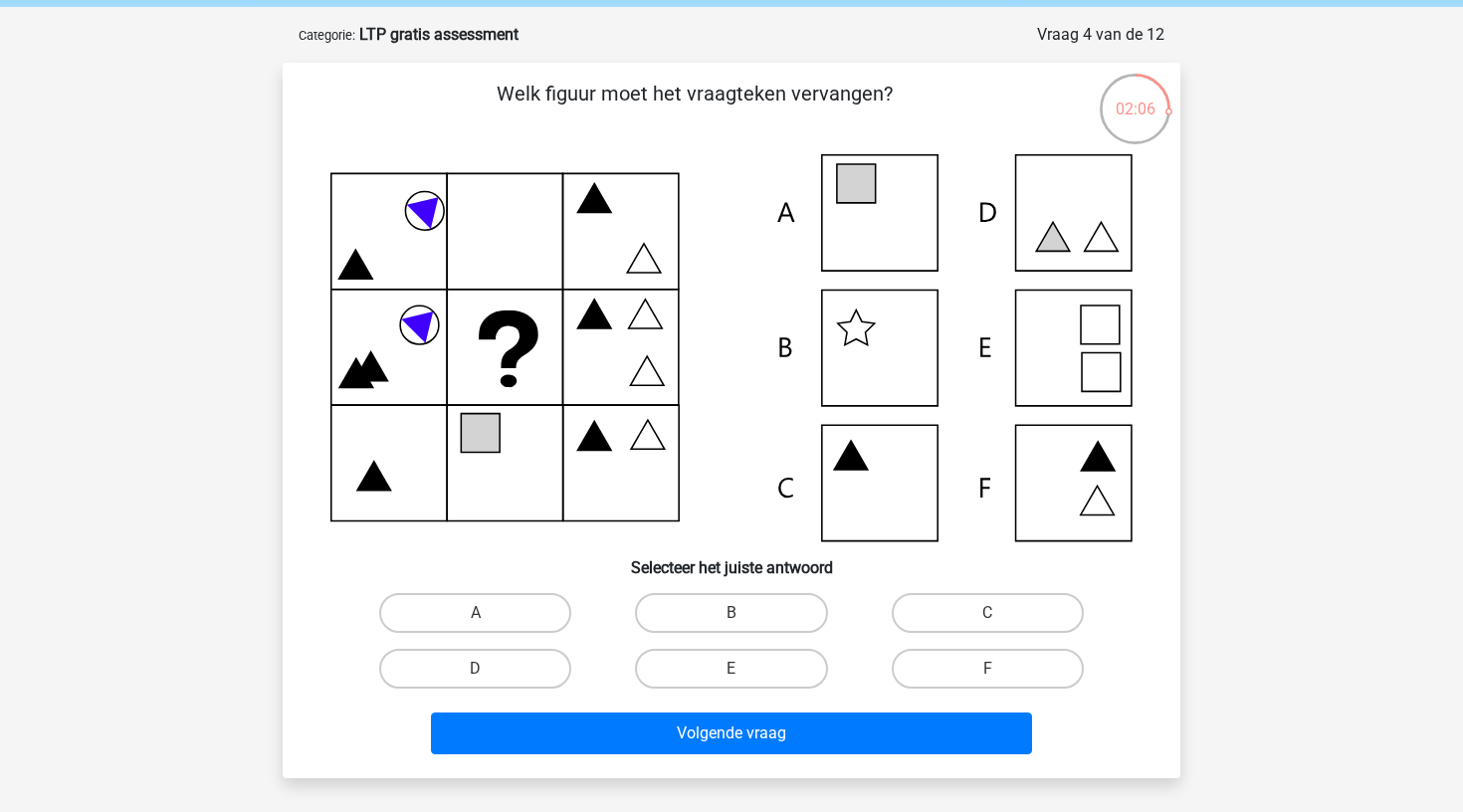 click 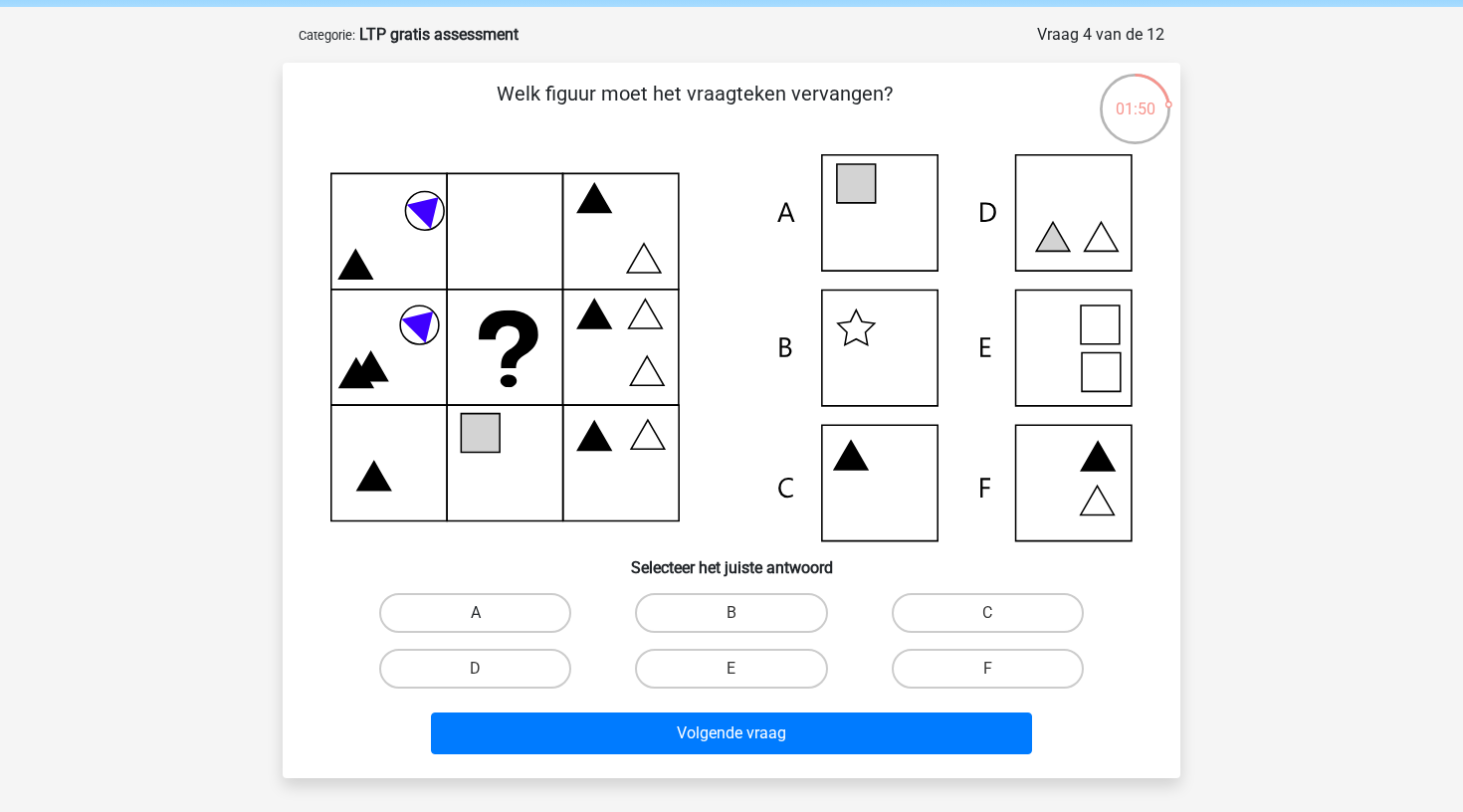 click on "A" at bounding box center (475, 613) 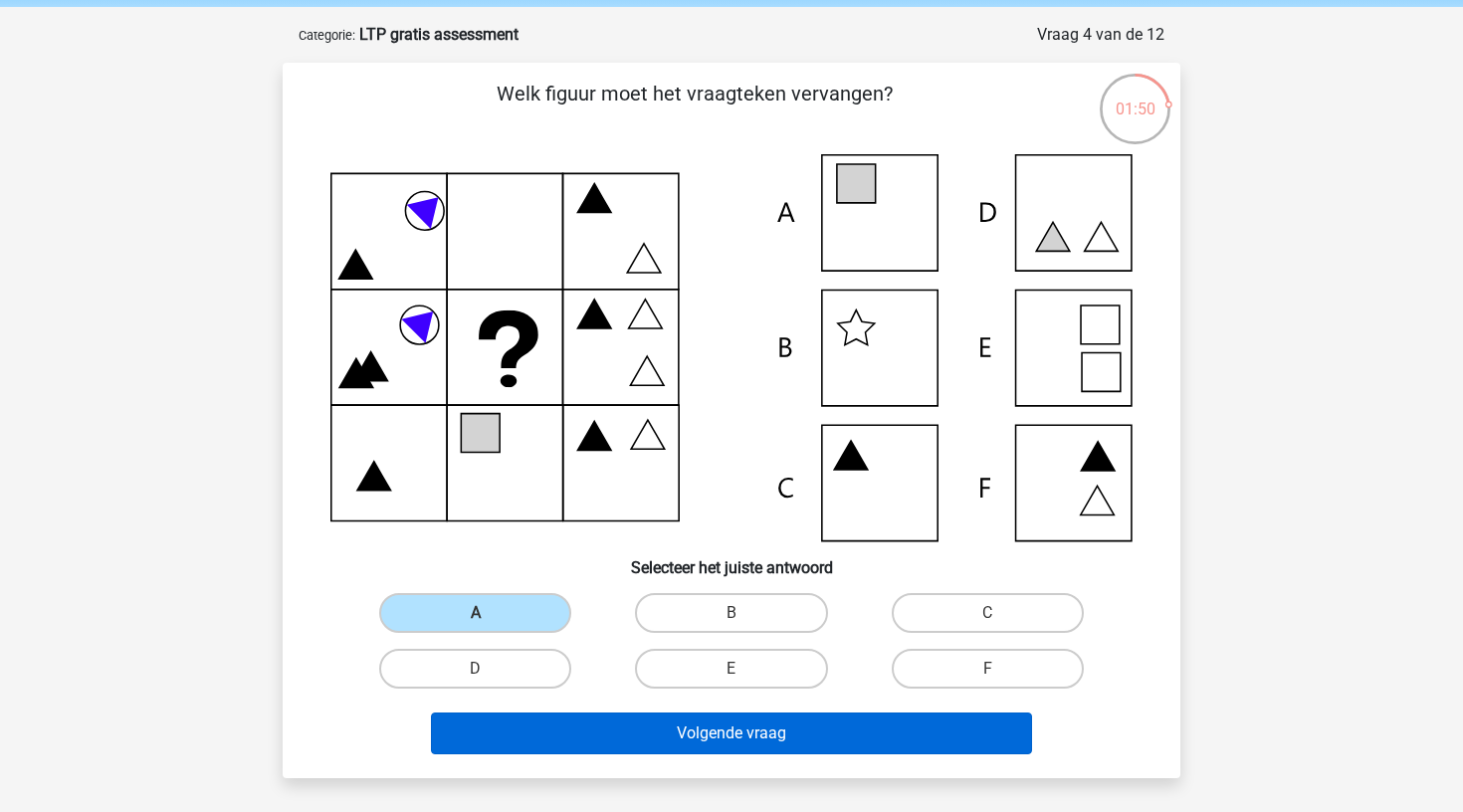 click on "Volgende vraag" at bounding box center [732, 733] 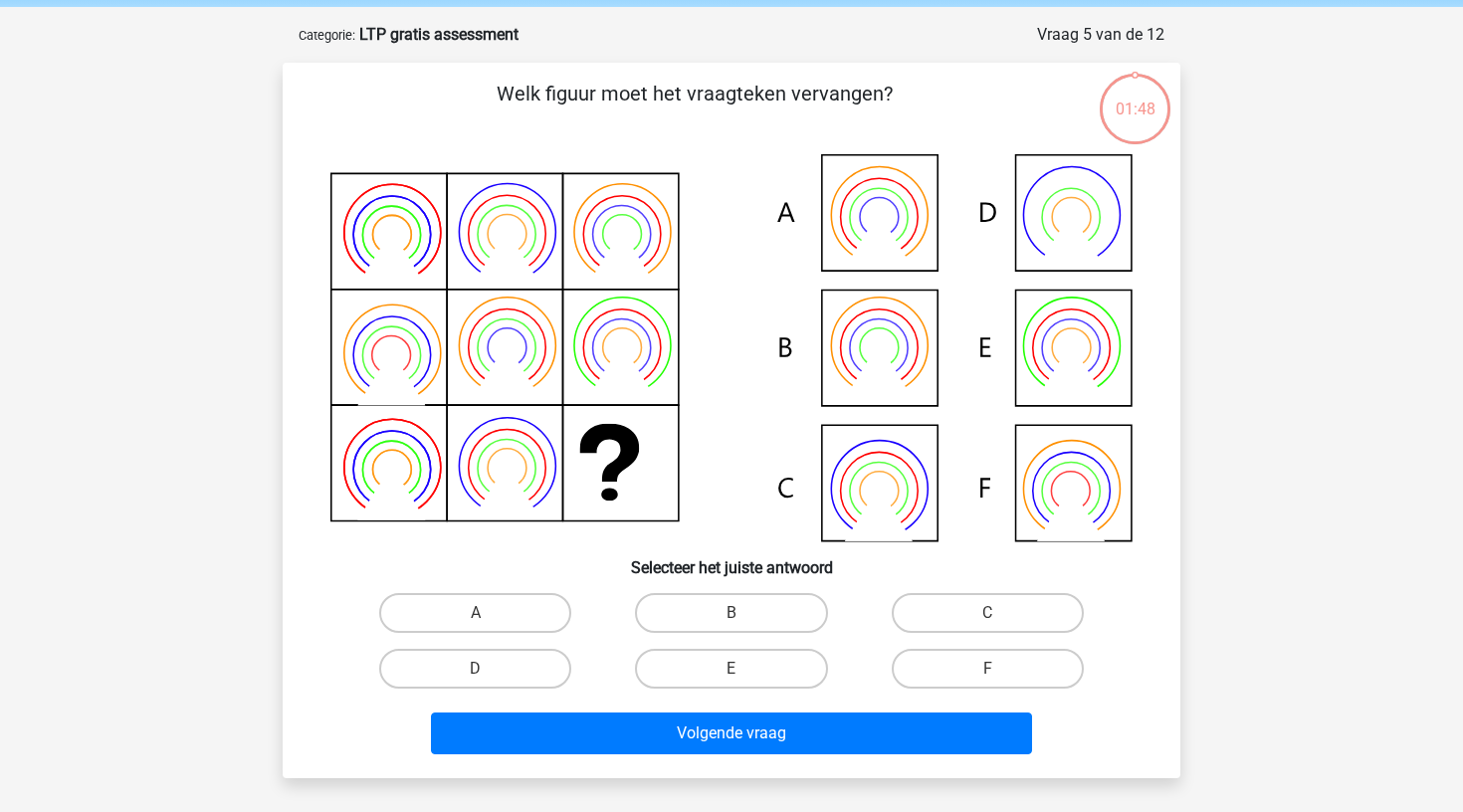 scroll, scrollTop: 100, scrollLeft: 0, axis: vertical 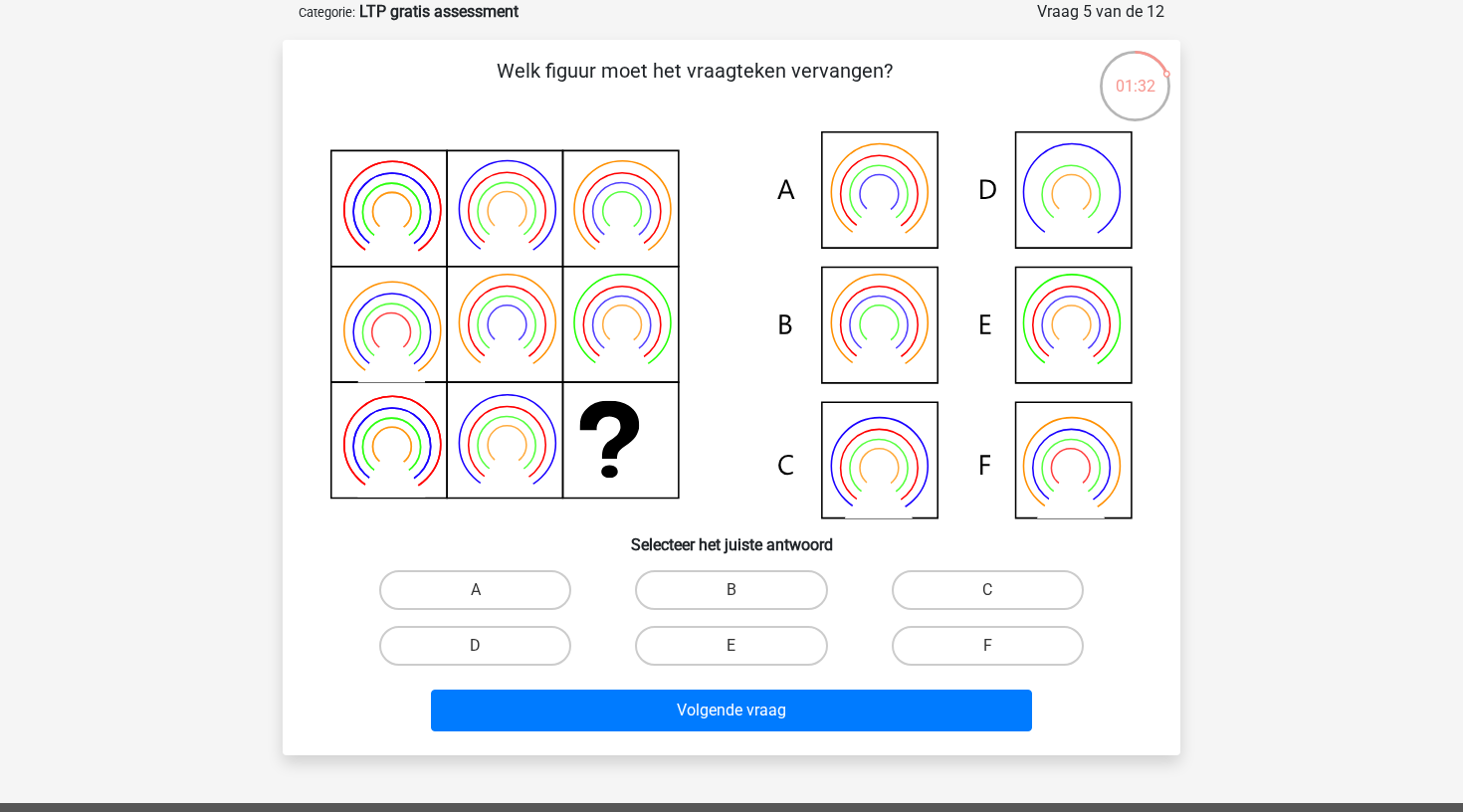 click on "E" at bounding box center [737, 652] 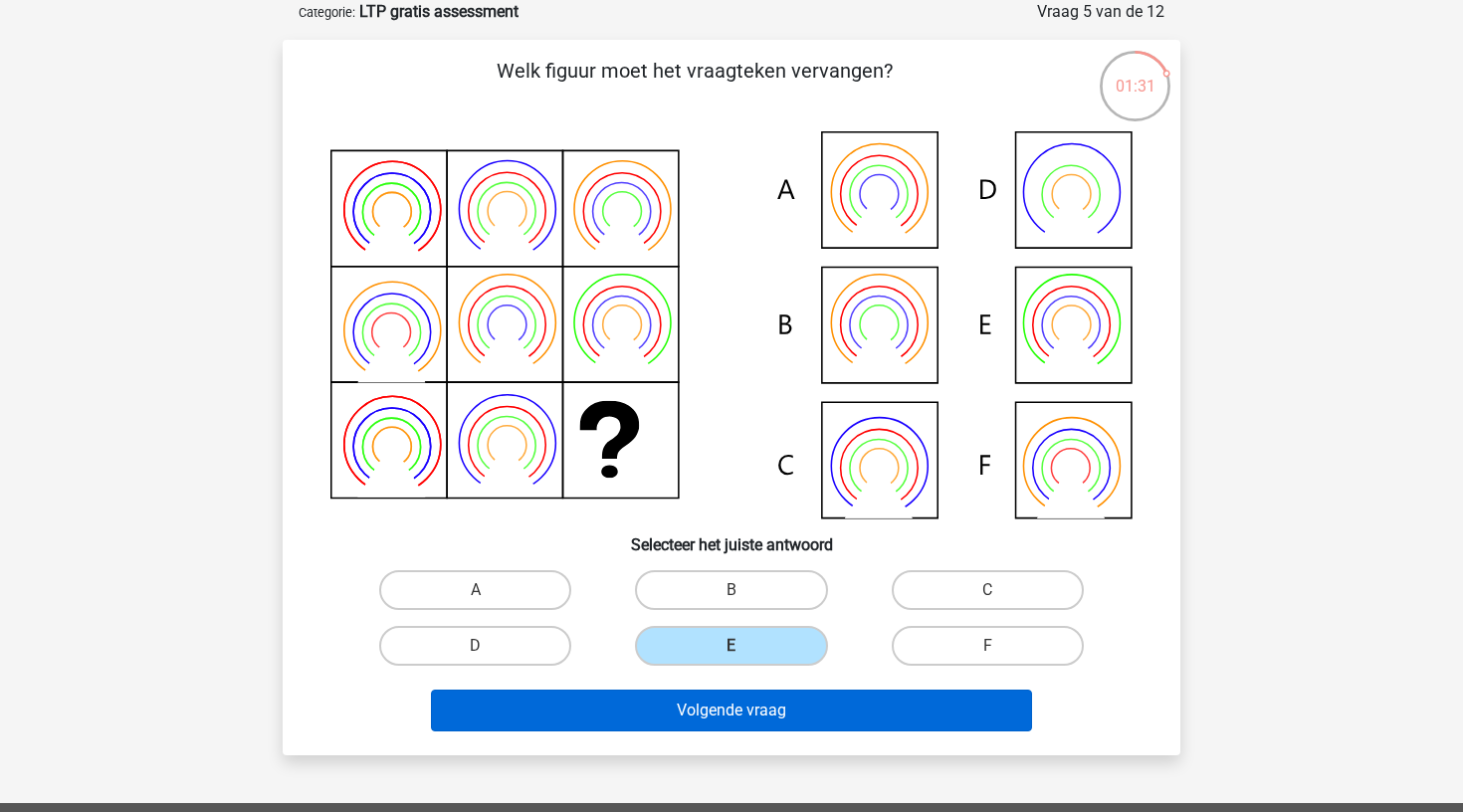 click on "Volgende vraag" at bounding box center [732, 710] 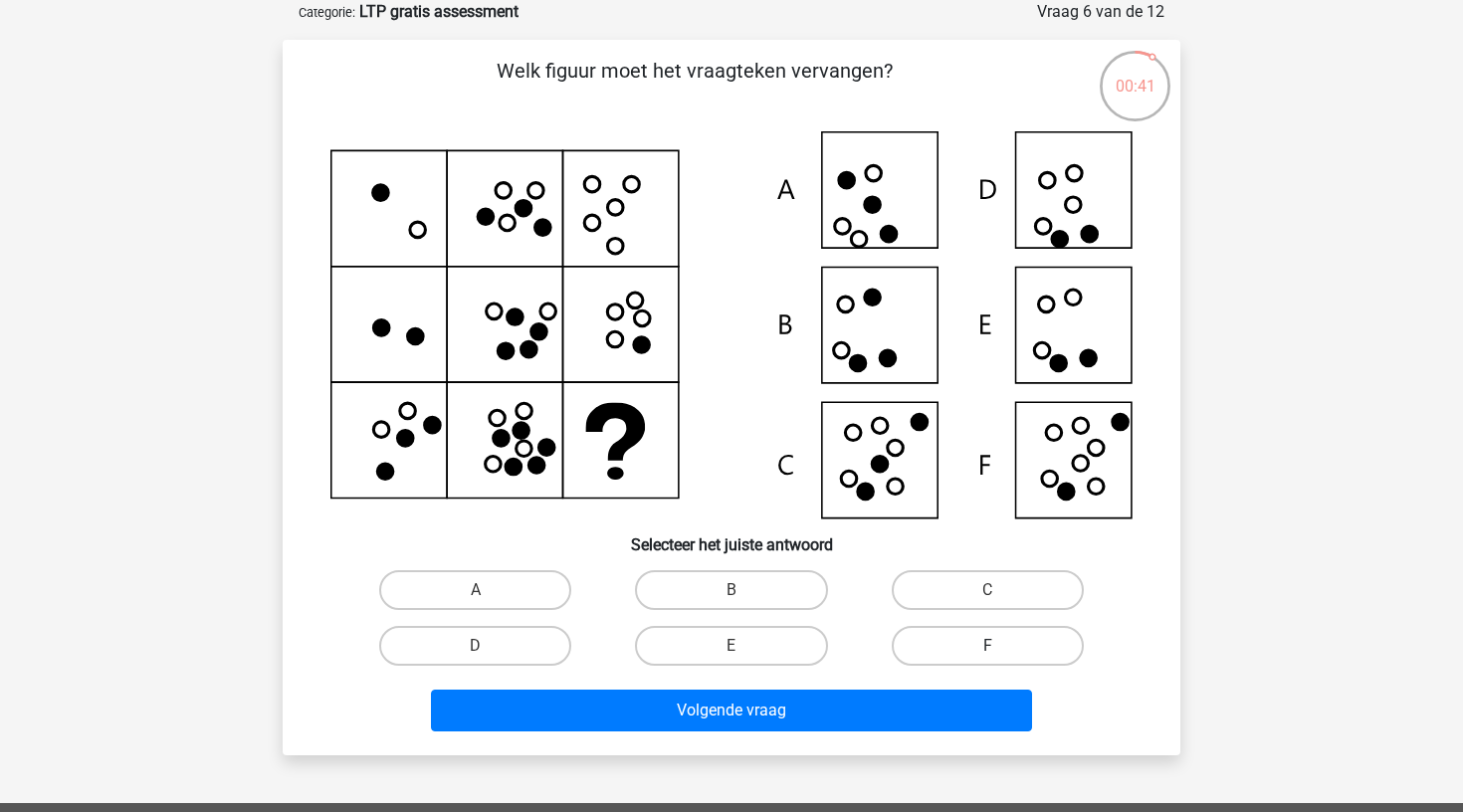 click on "F" at bounding box center (987, 646) 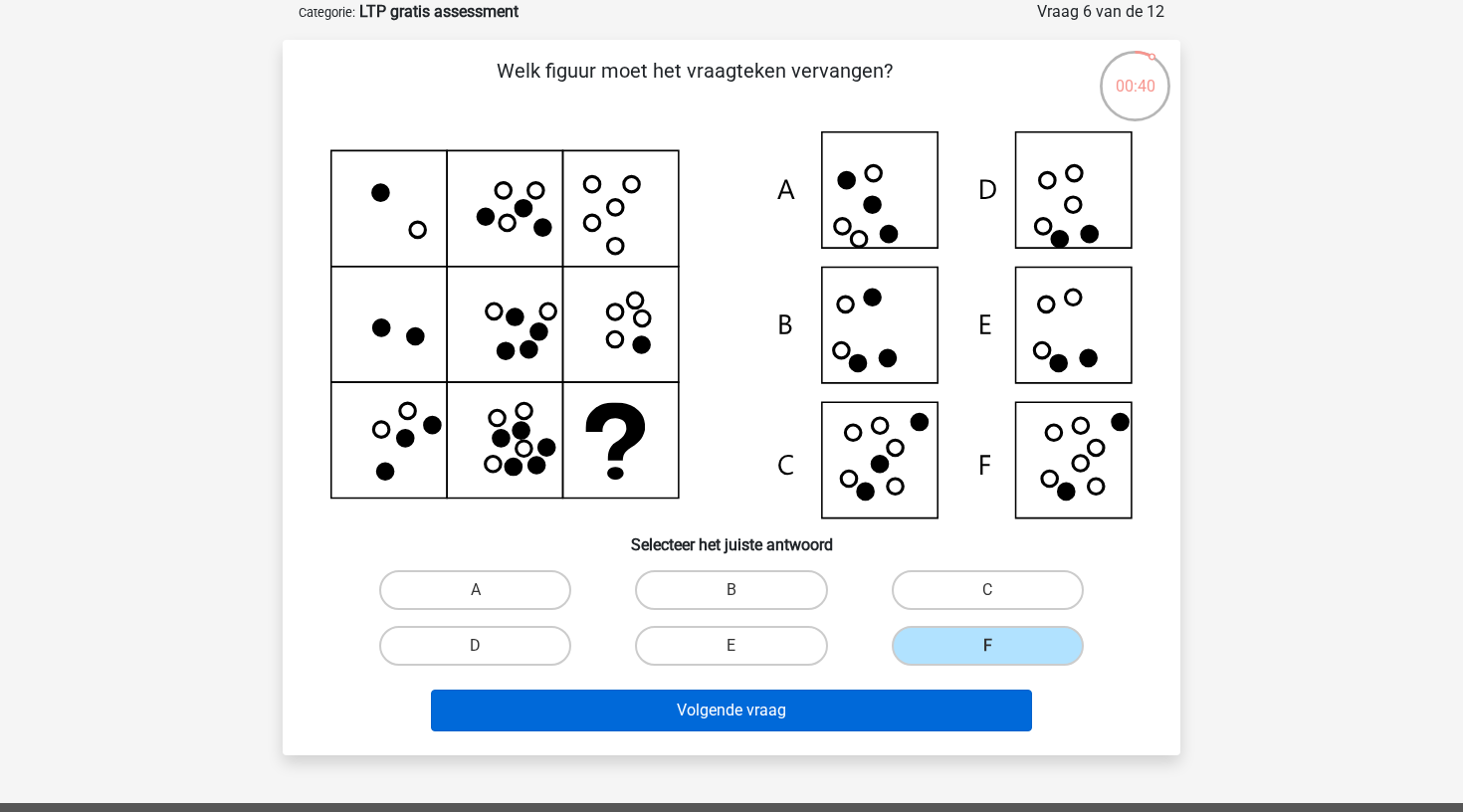 click on "Volgende vraag" at bounding box center [732, 710] 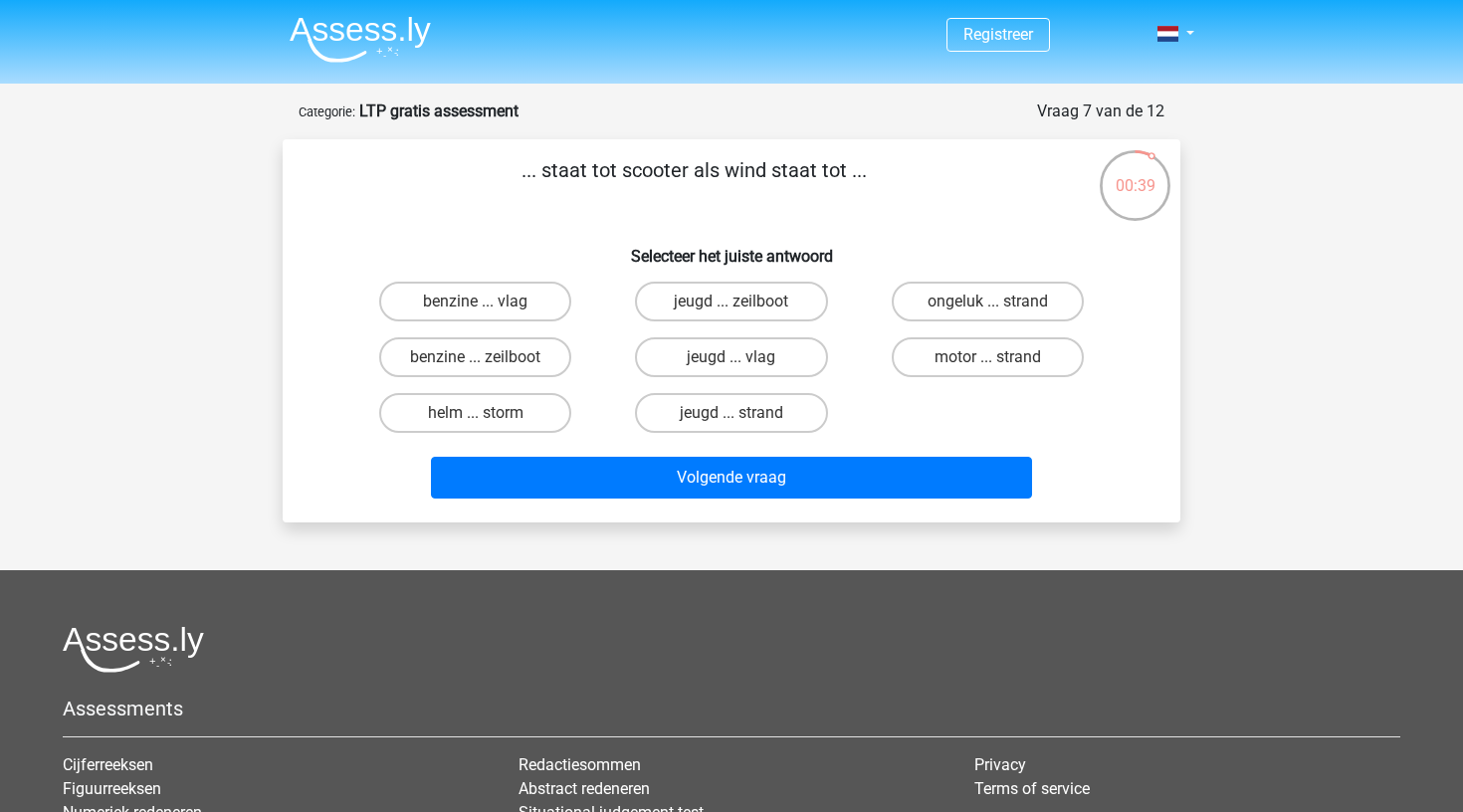 scroll, scrollTop: 0, scrollLeft: 0, axis: both 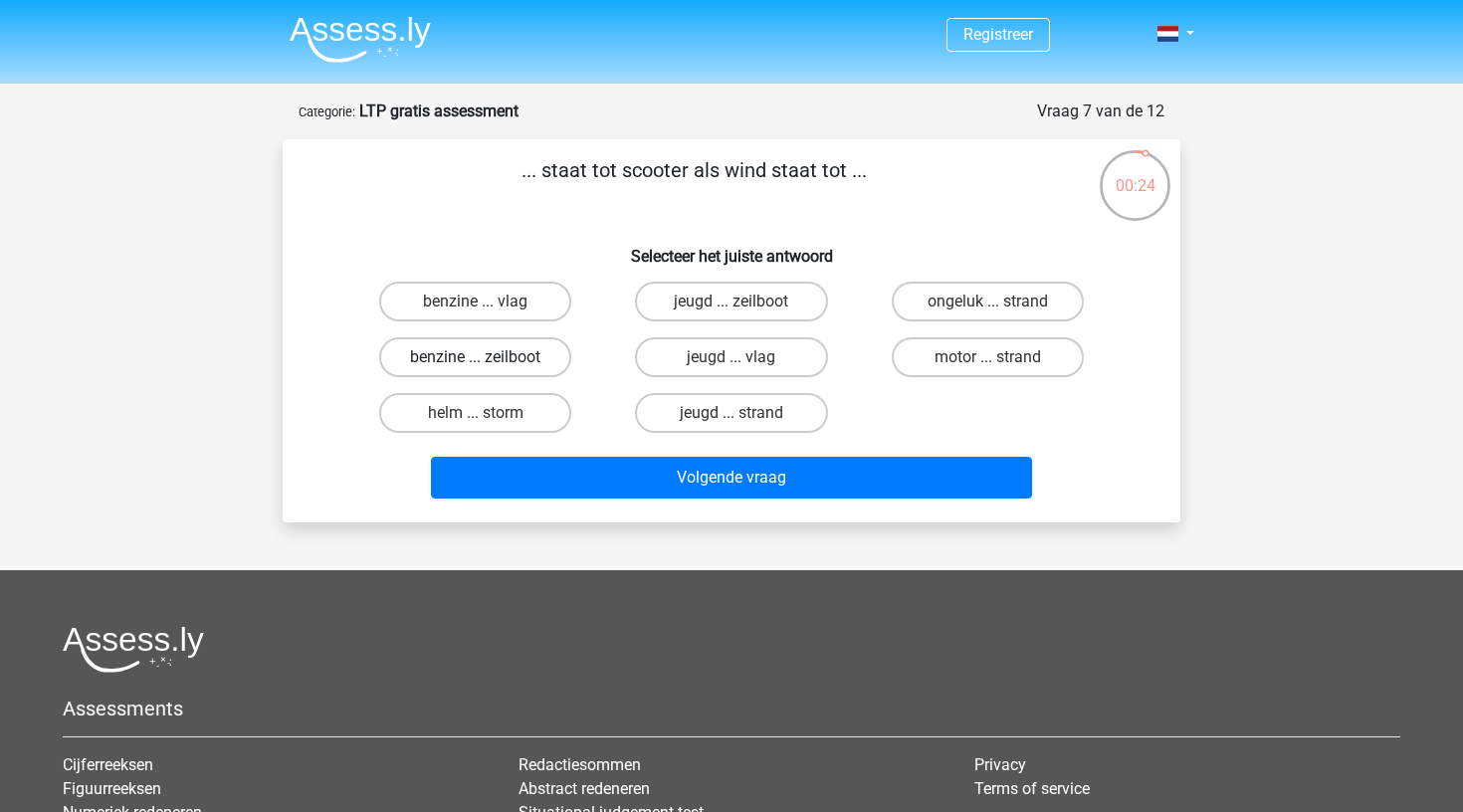 click on "benzine ... zeilboot" at bounding box center (475, 357) 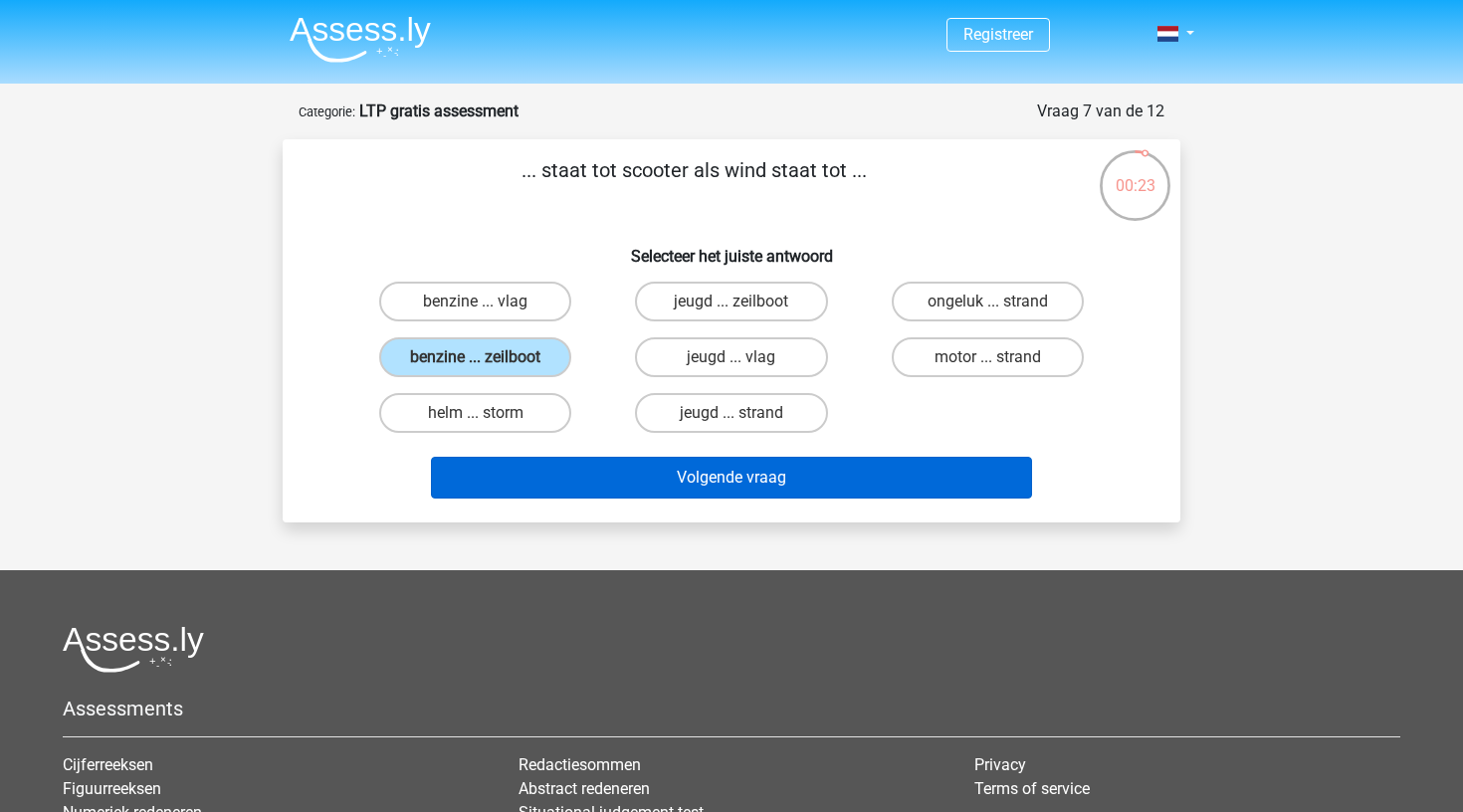 click on "Volgende vraag" at bounding box center (732, 478) 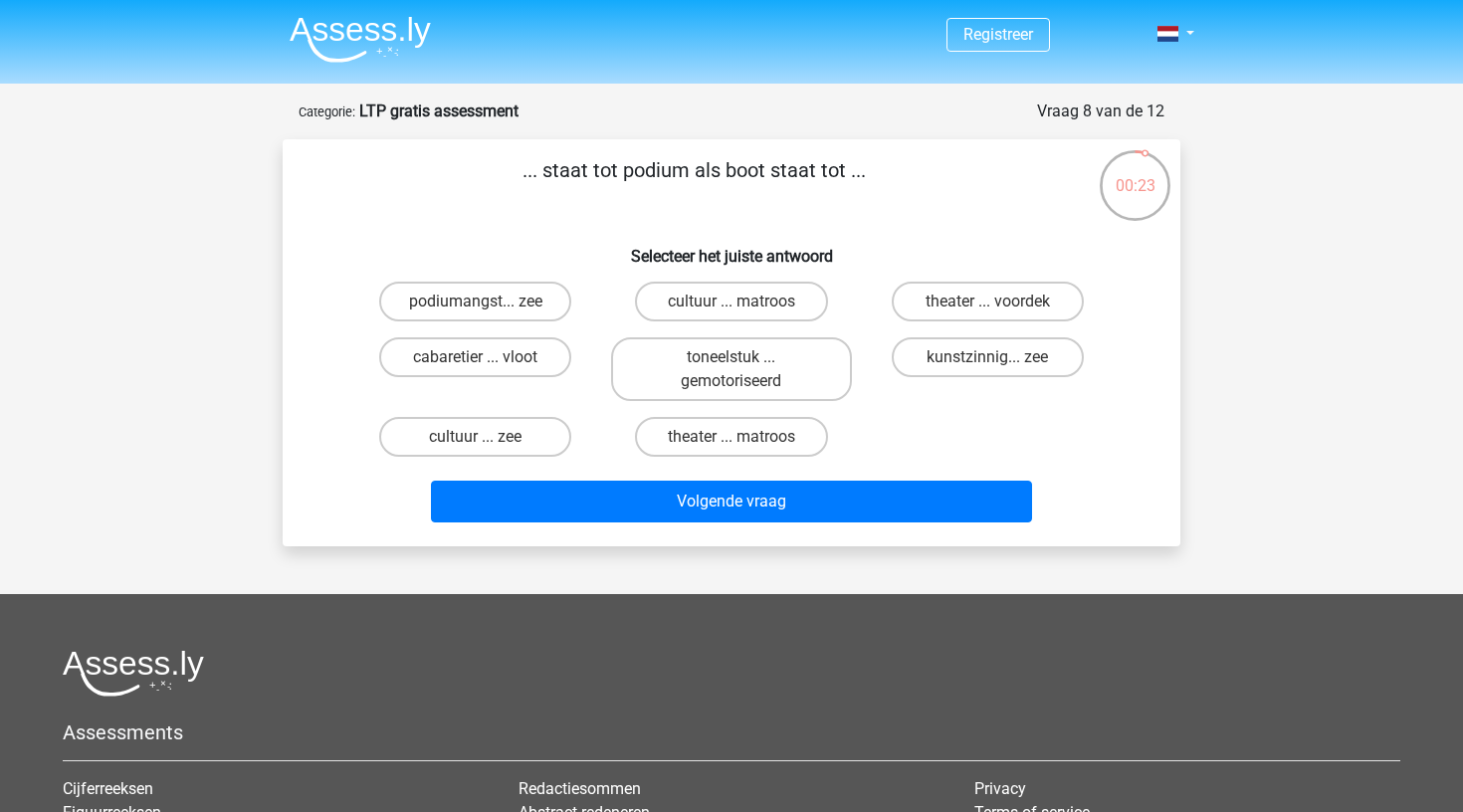 scroll, scrollTop: 100, scrollLeft: 0, axis: vertical 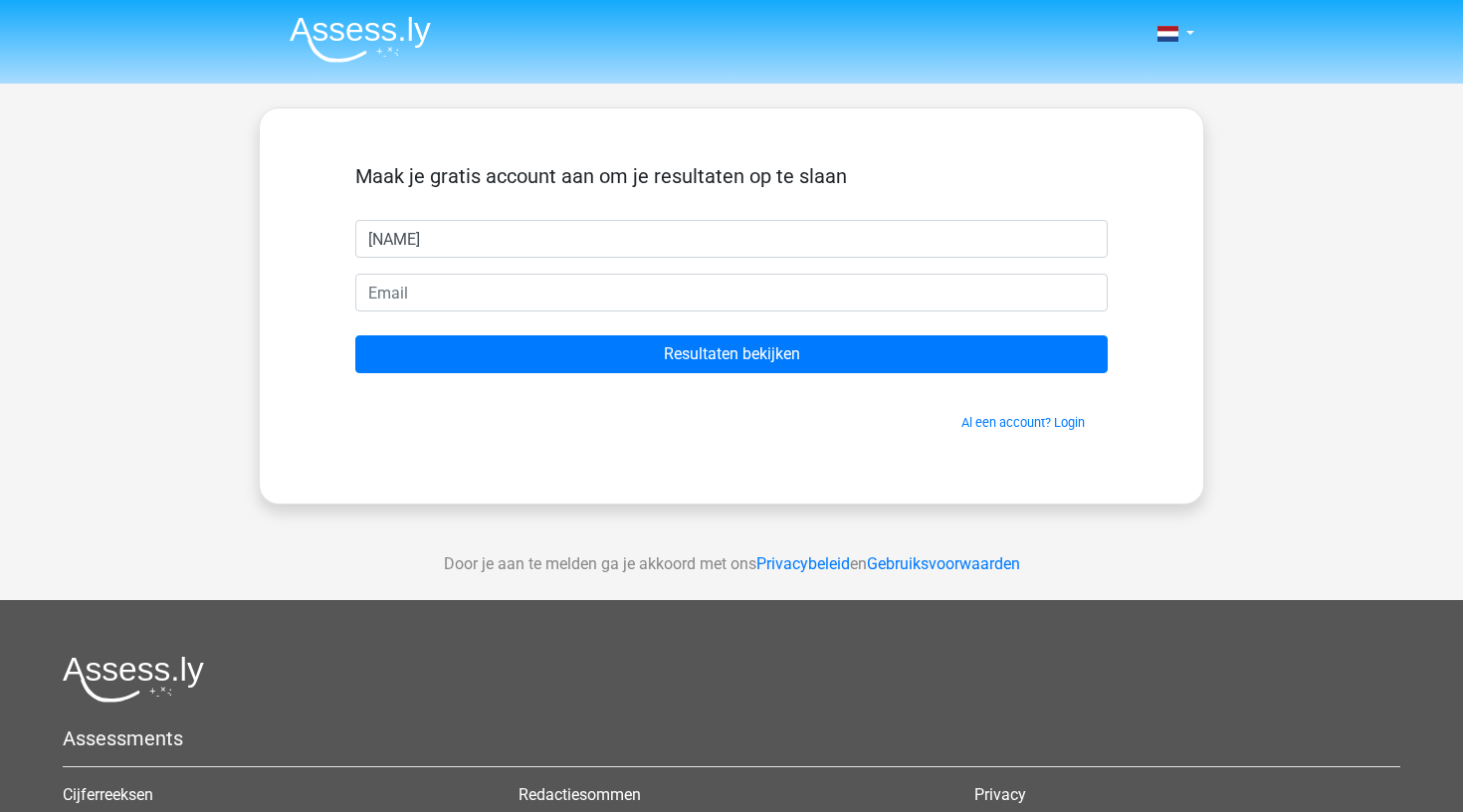 type on "[NAME]" 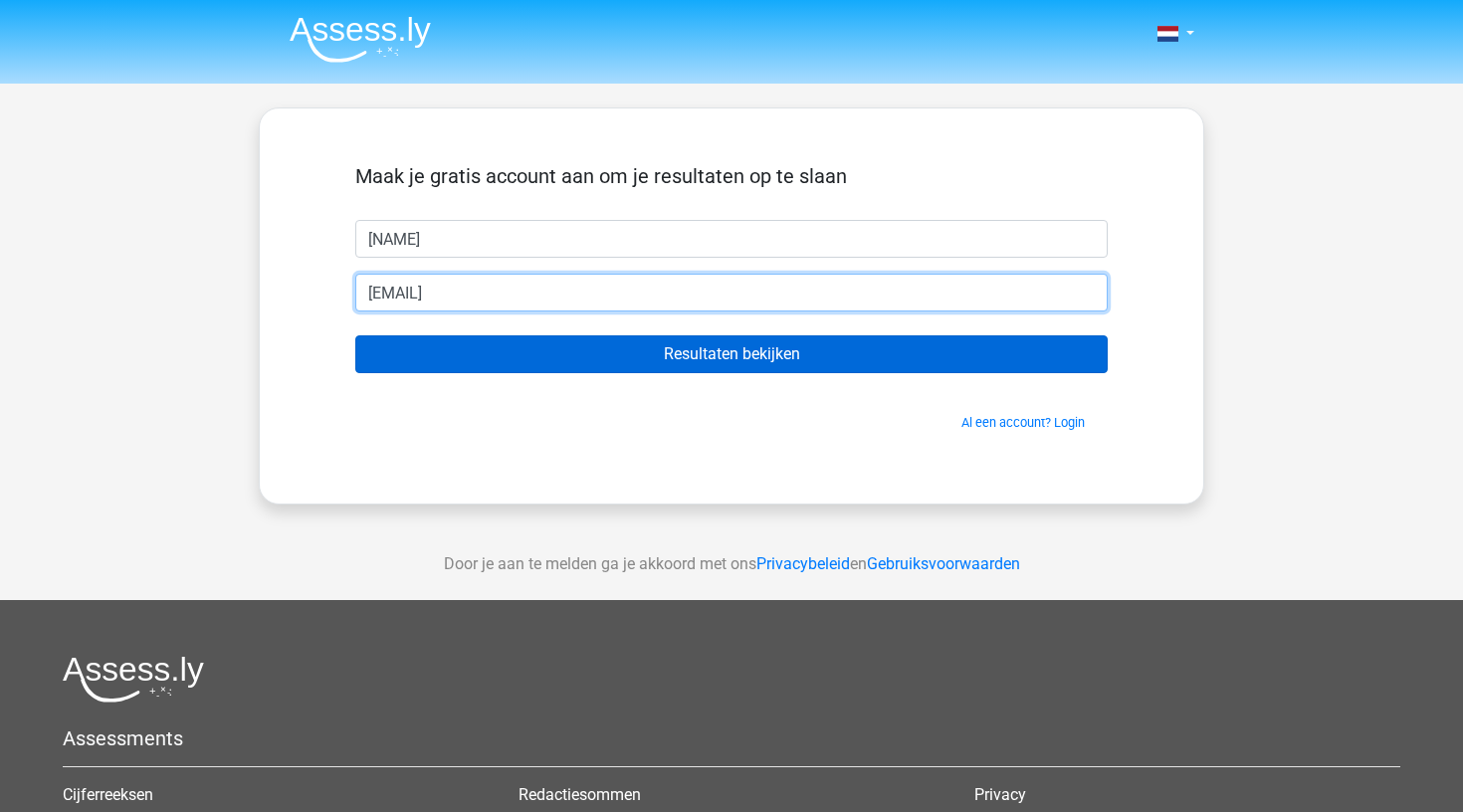 type on "[EMAIL]" 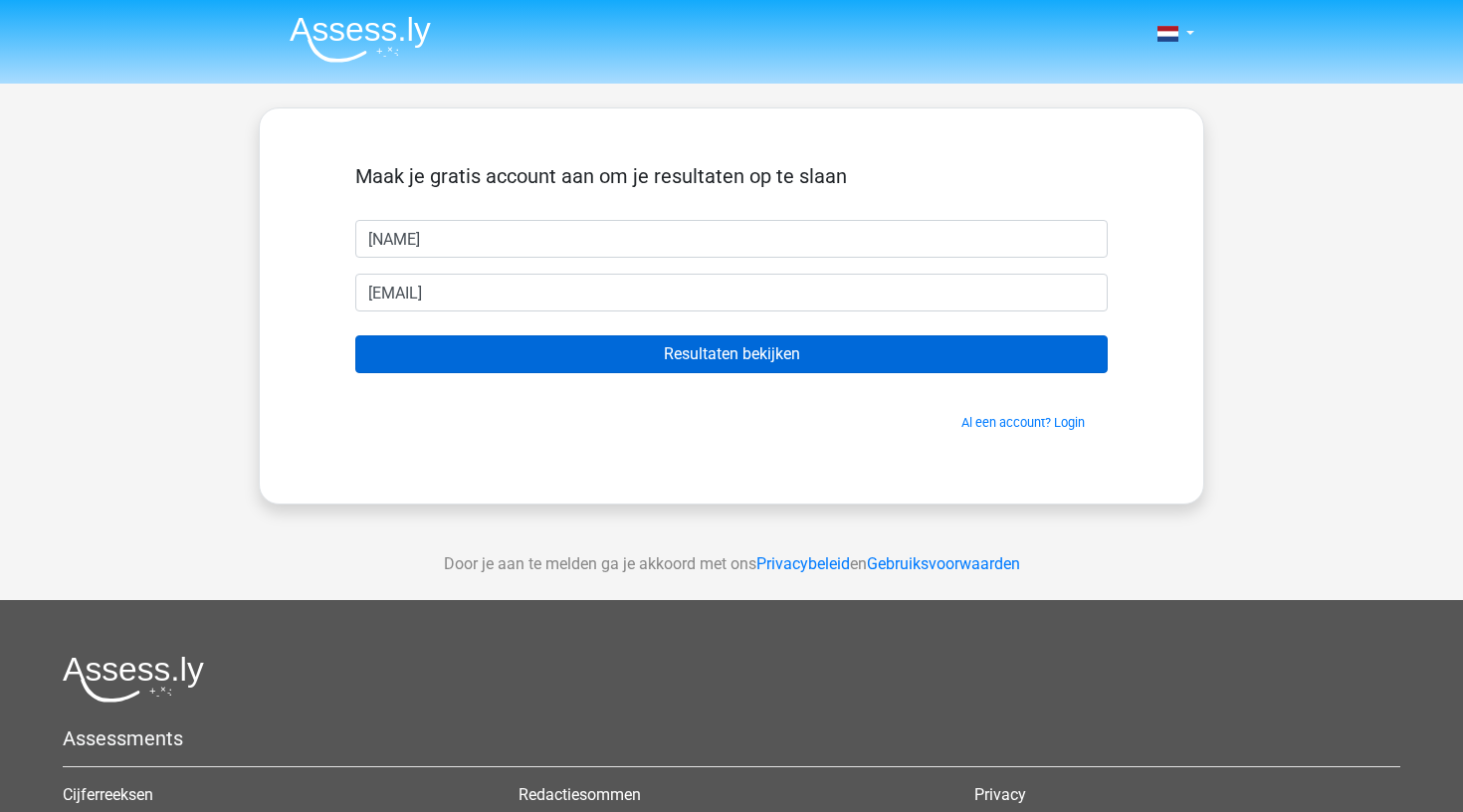 click on "Resultaten bekijken" at bounding box center [732, 354] 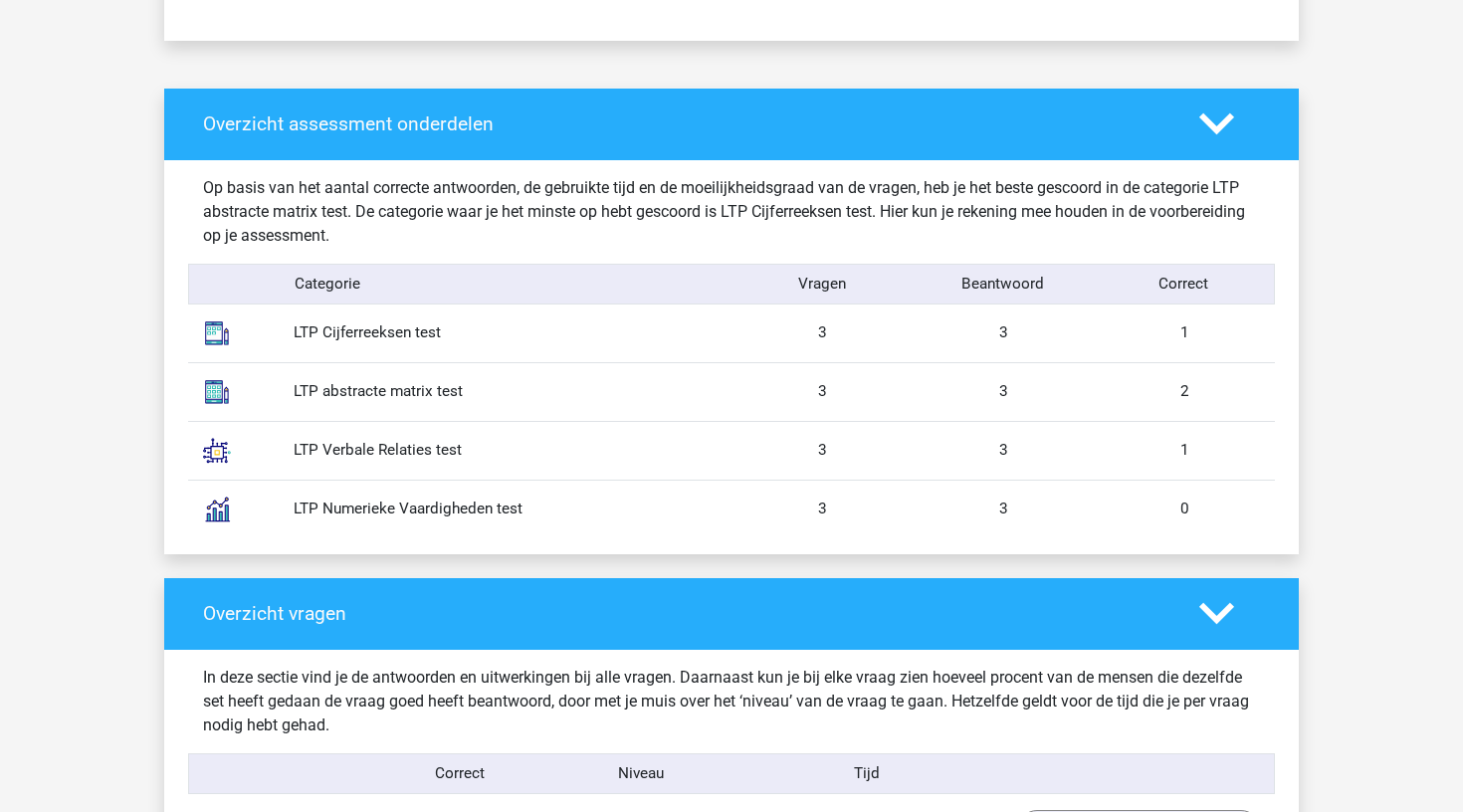 scroll, scrollTop: 1789, scrollLeft: 0, axis: vertical 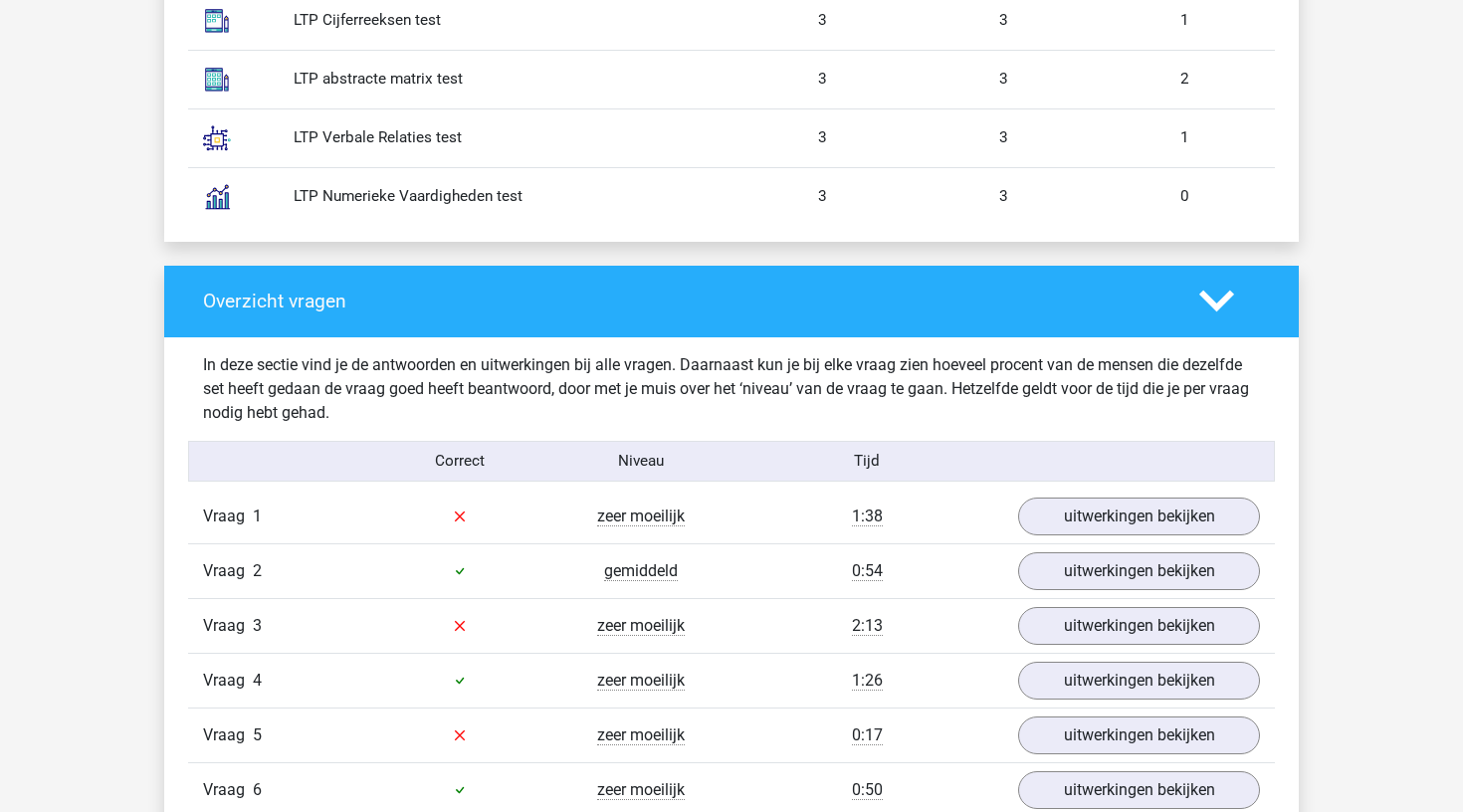 click 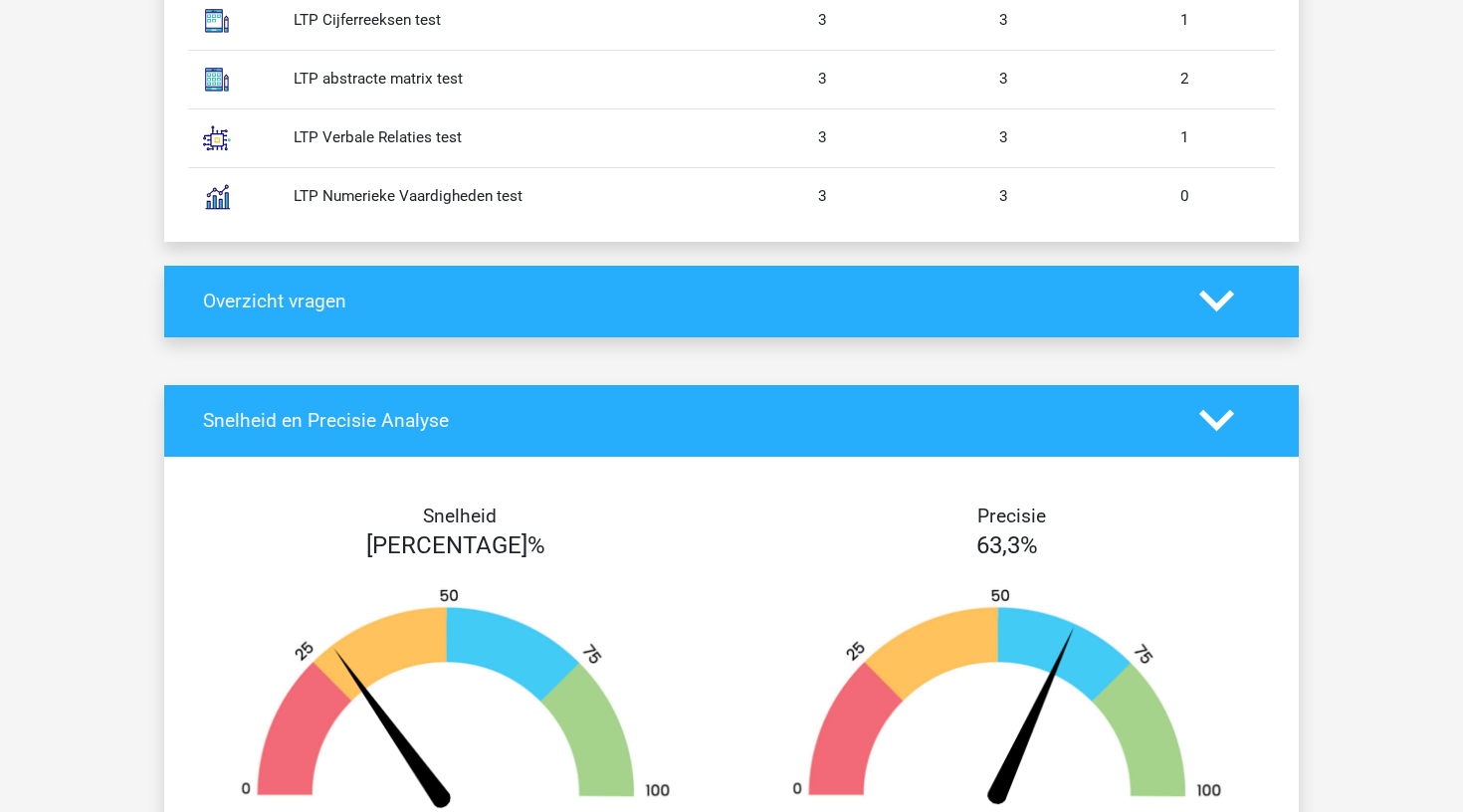 click 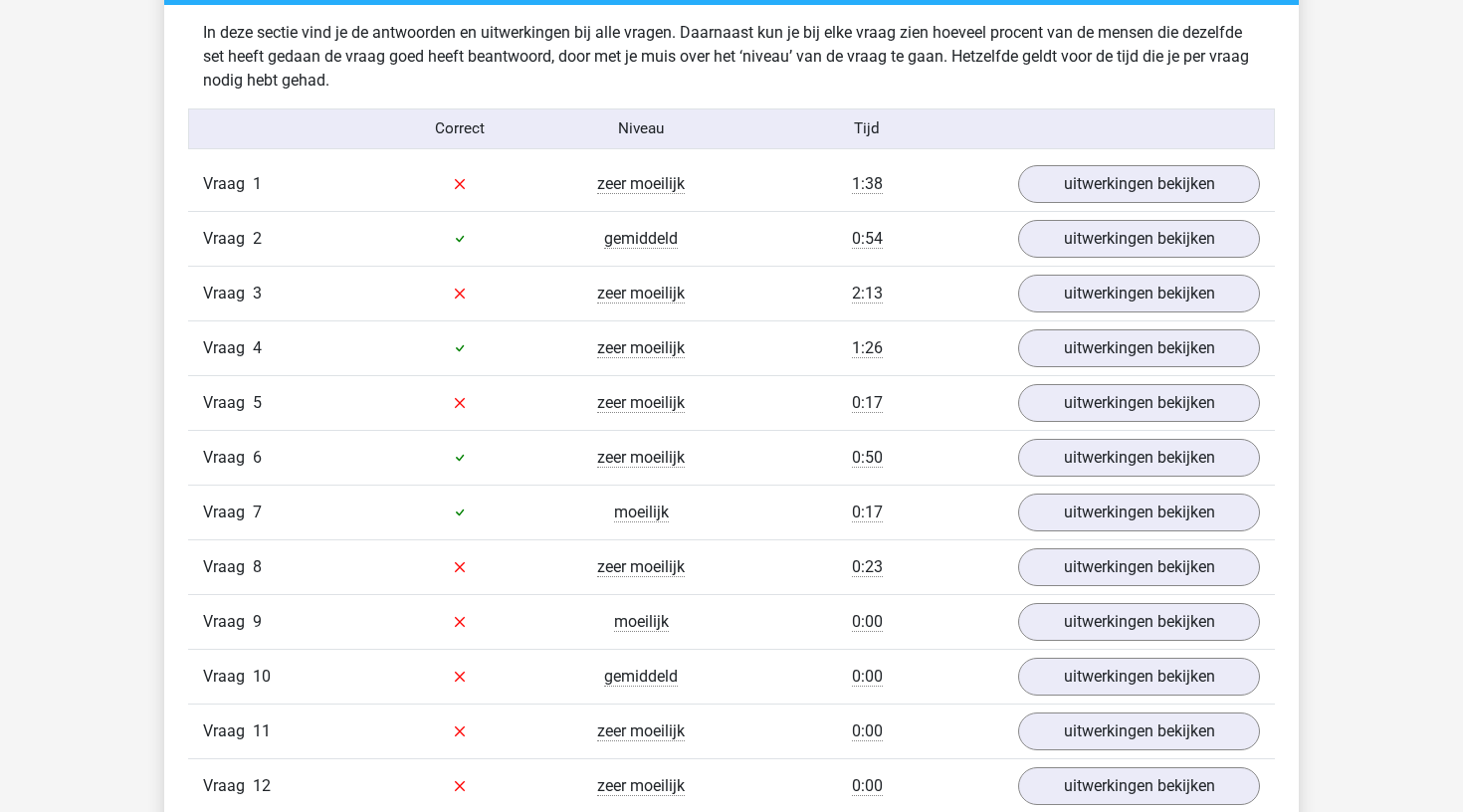 scroll, scrollTop: 2163, scrollLeft: 0, axis: vertical 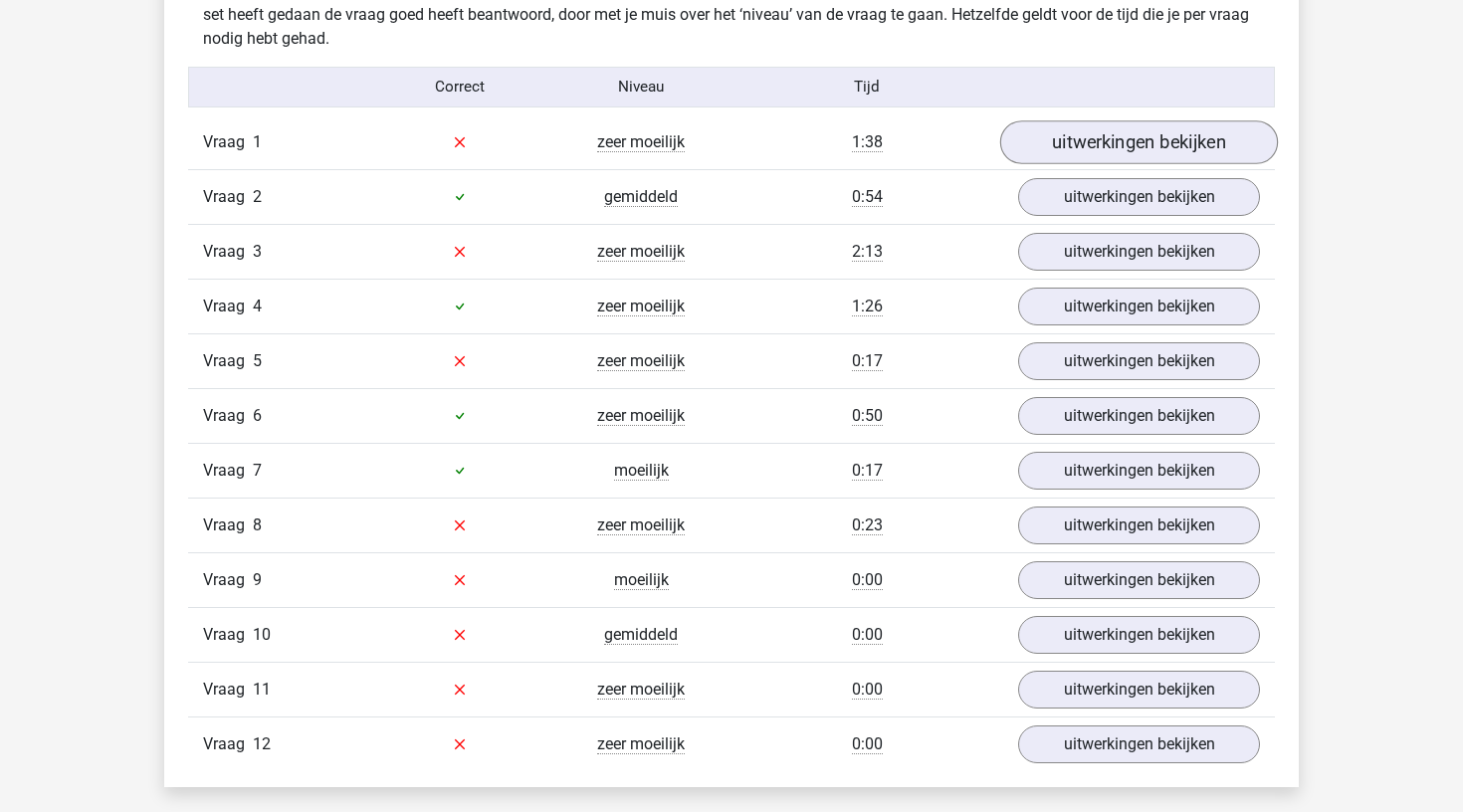 click on "uitwerkingen bekijken" at bounding box center (1139, 142) 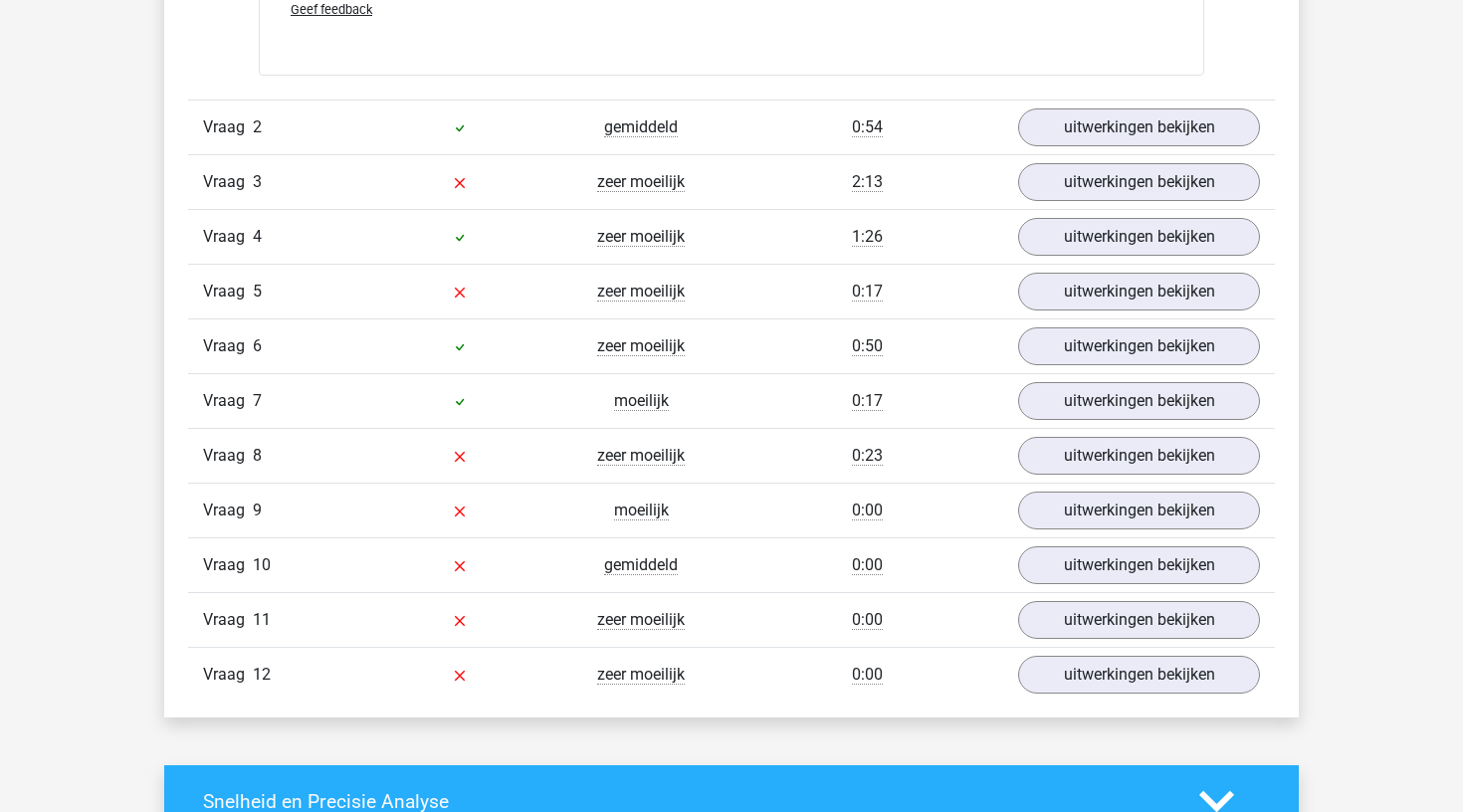 scroll, scrollTop: 3258, scrollLeft: 0, axis: vertical 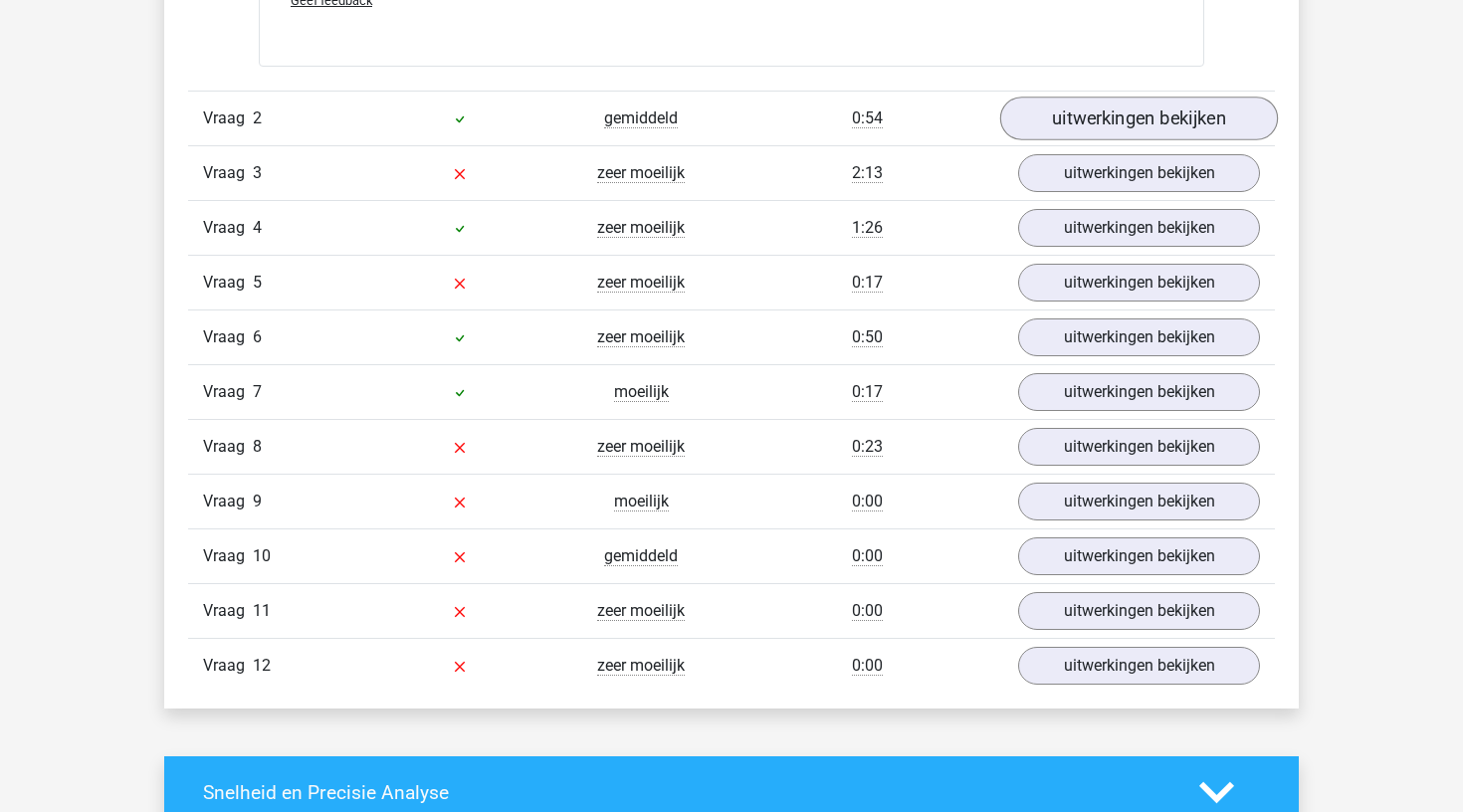 click on "uitwerkingen bekijken" at bounding box center [1139, 119] 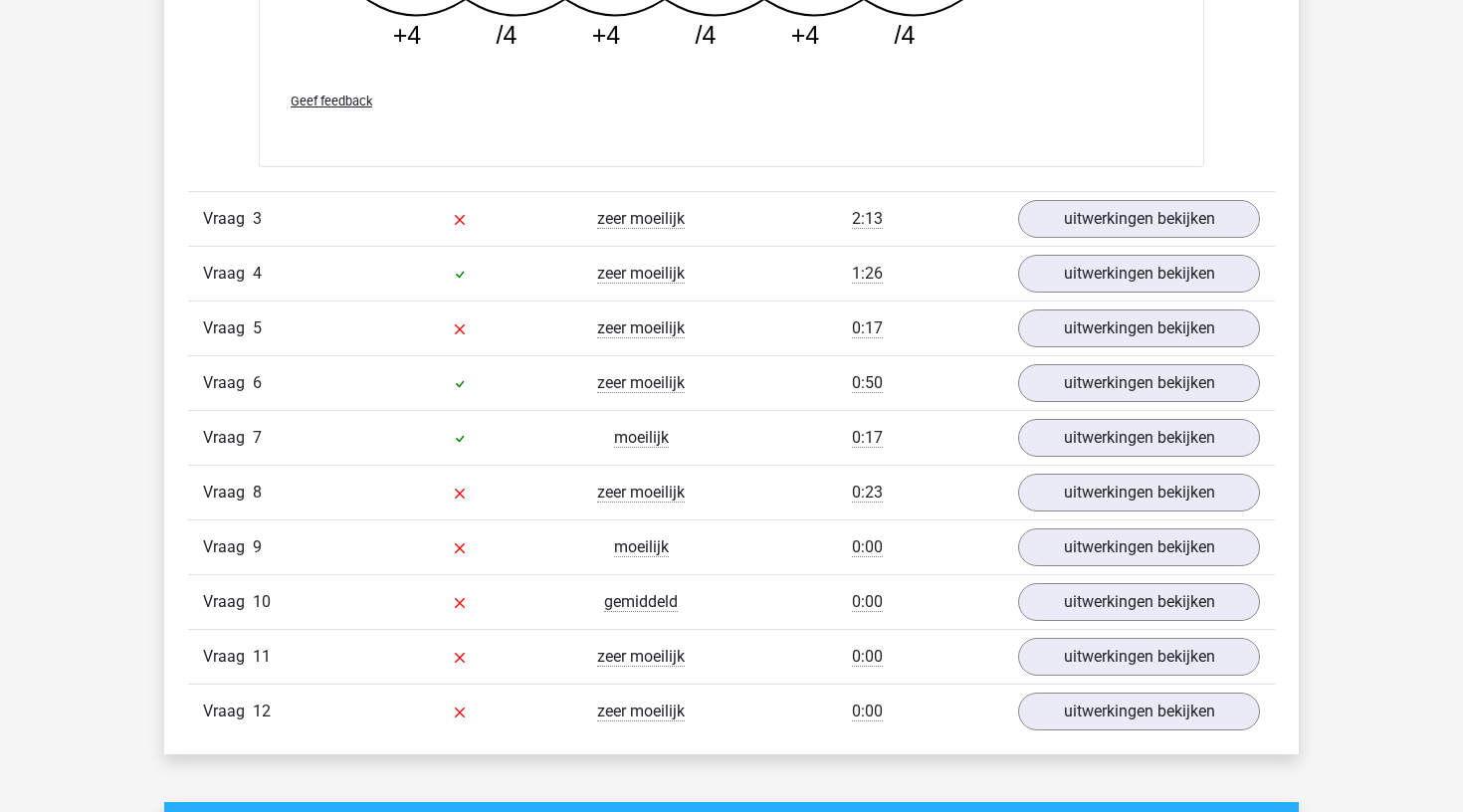 scroll, scrollTop: 4189, scrollLeft: 0, axis: vertical 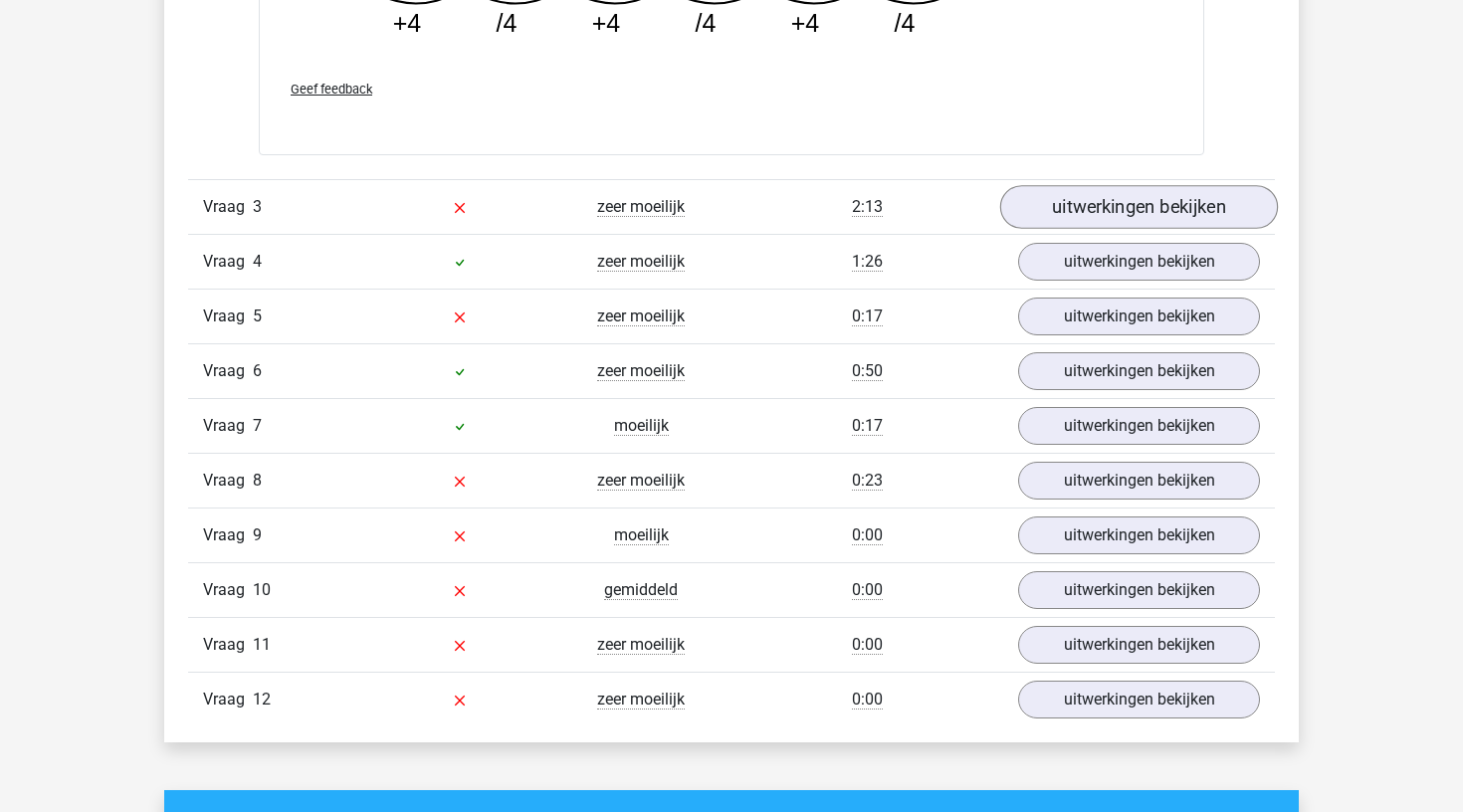 click on "uitwerkingen bekijken" at bounding box center [1139, 207] 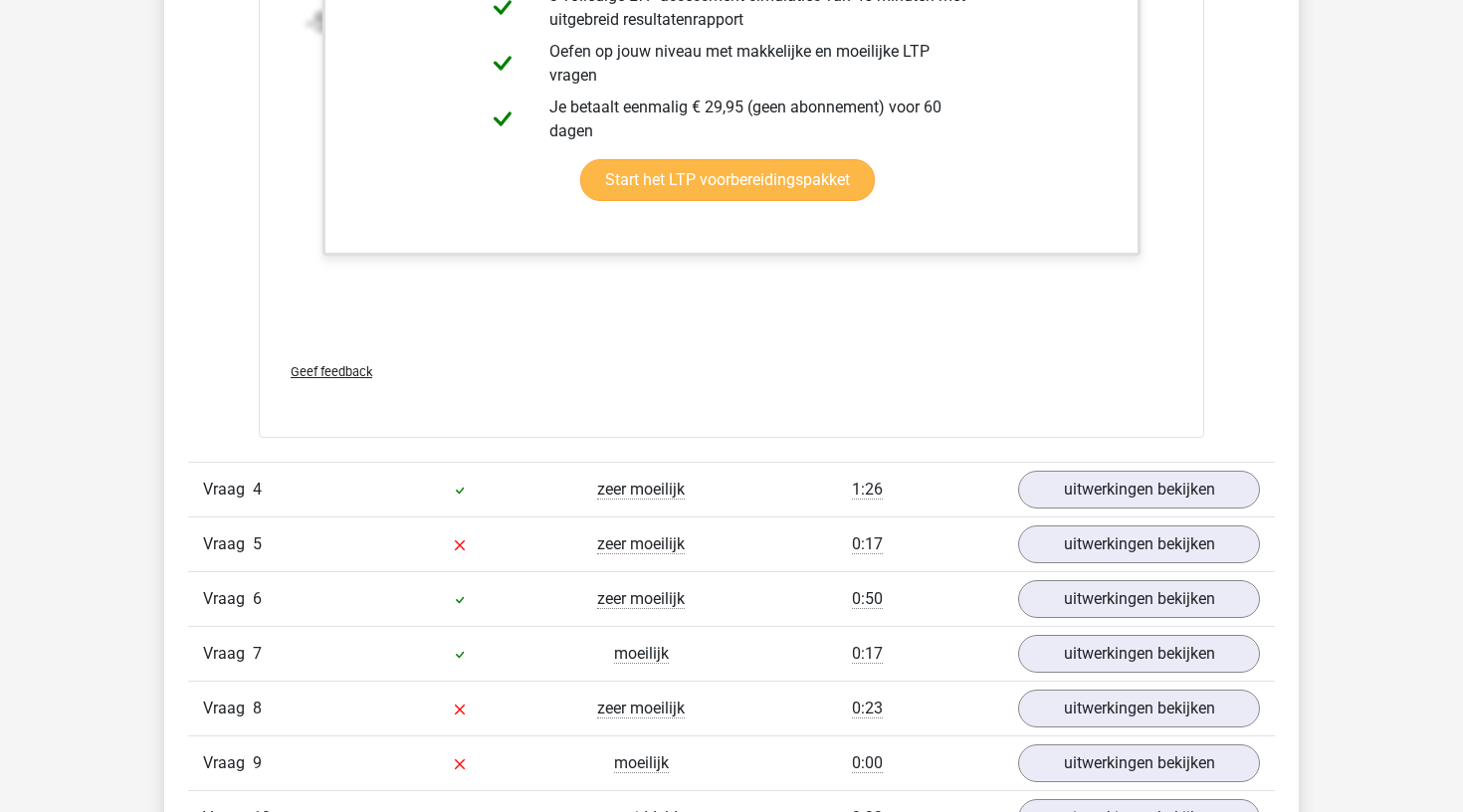 scroll, scrollTop: 5233, scrollLeft: 0, axis: vertical 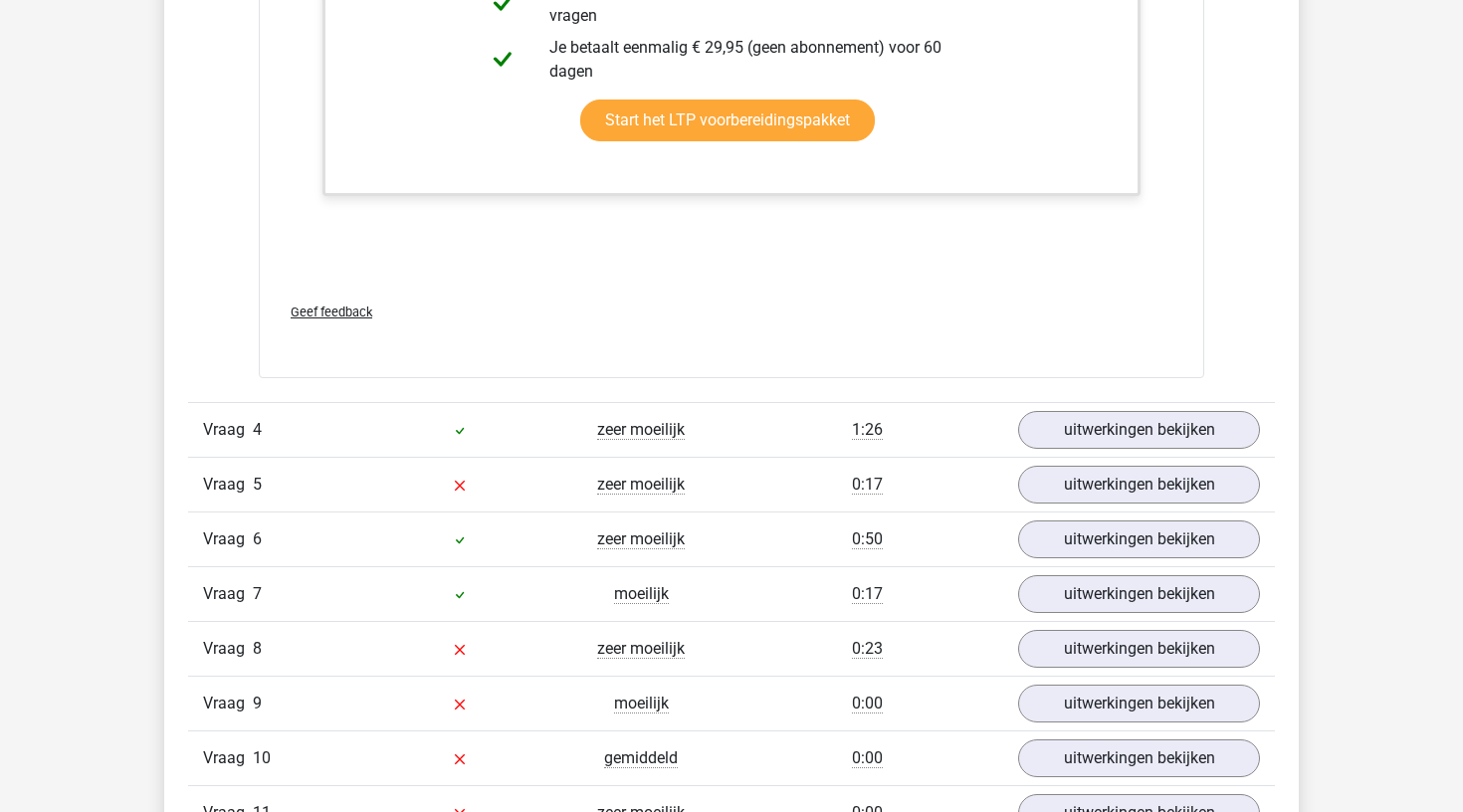 click on "Vraag
4
zeer moeilijk
1:26
uitwerkingen bekijken" at bounding box center (732, 429) 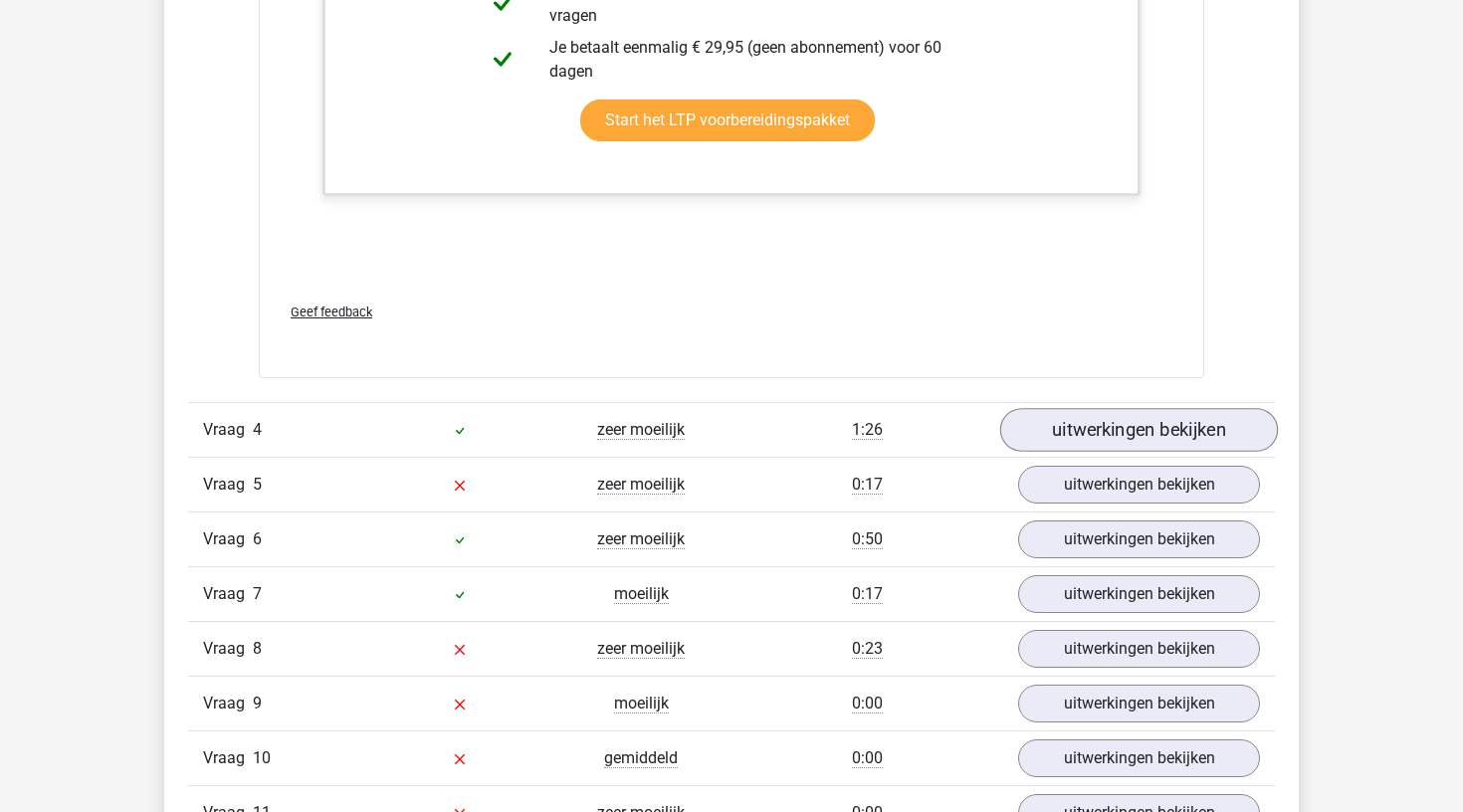click on "uitwerkingen bekijken" at bounding box center [1139, 430] 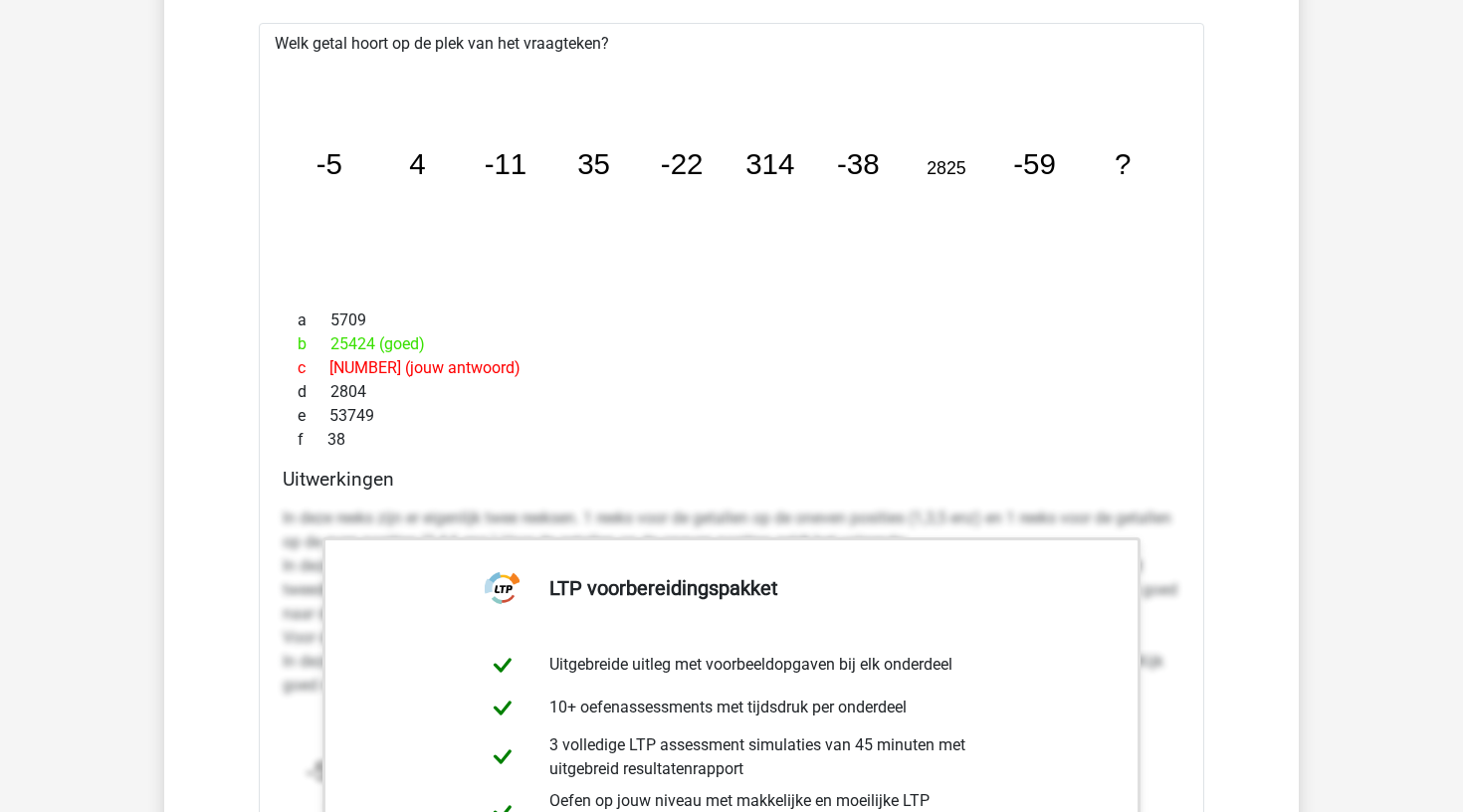 scroll, scrollTop: 4726, scrollLeft: 0, axis: vertical 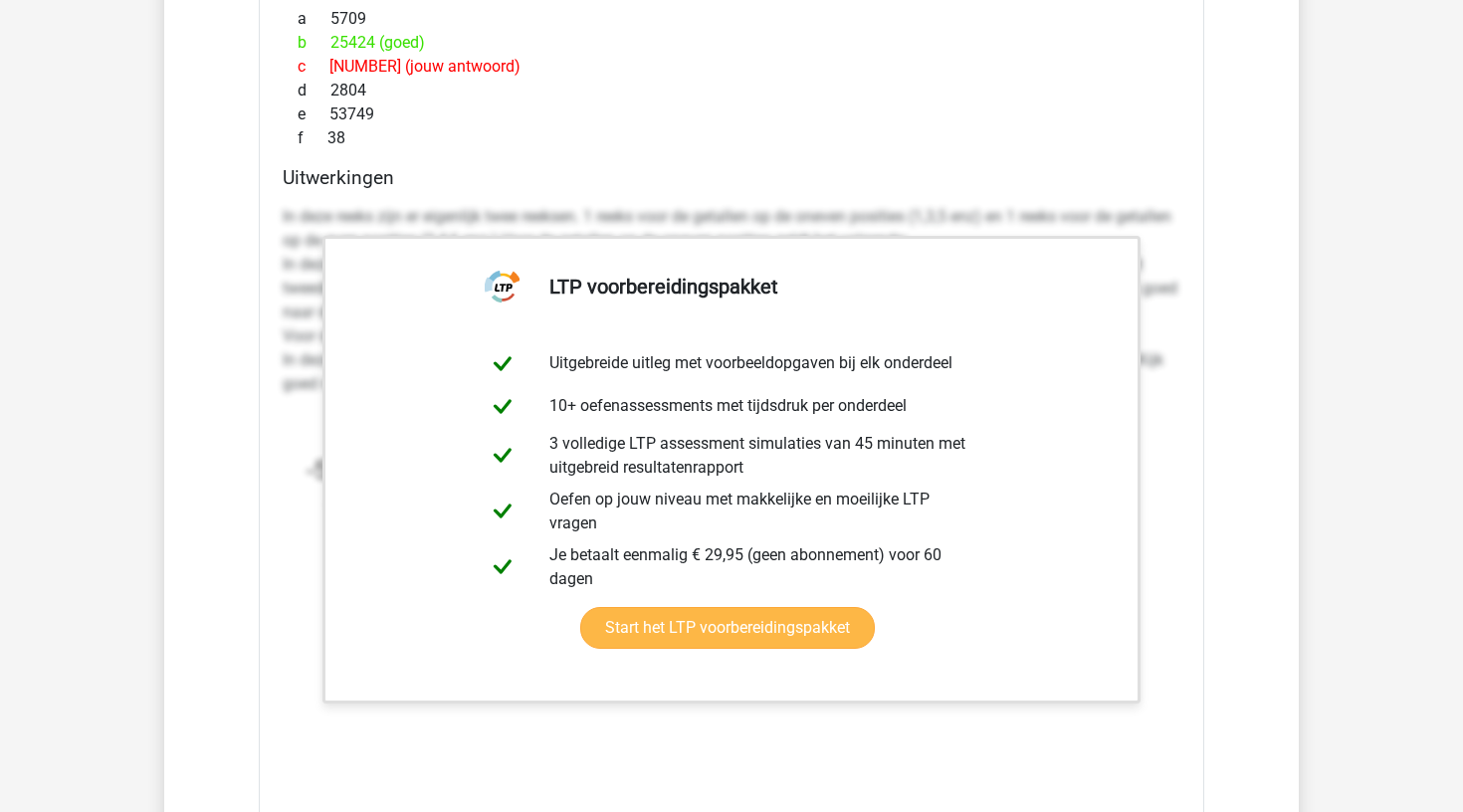 click on "Start het LTP voorbereidingspakket" at bounding box center [728, 628] 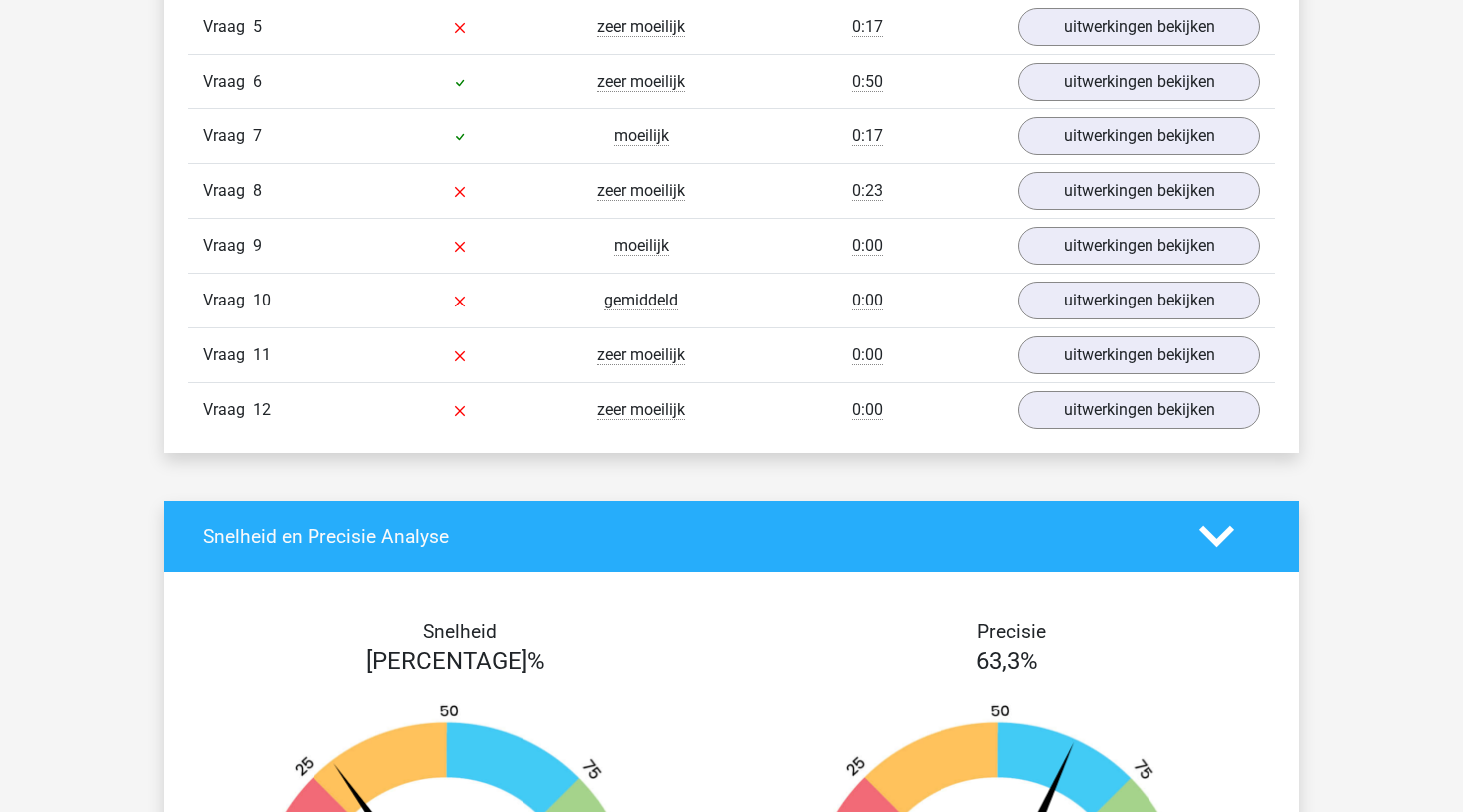 scroll, scrollTop: 6448, scrollLeft: 0, axis: vertical 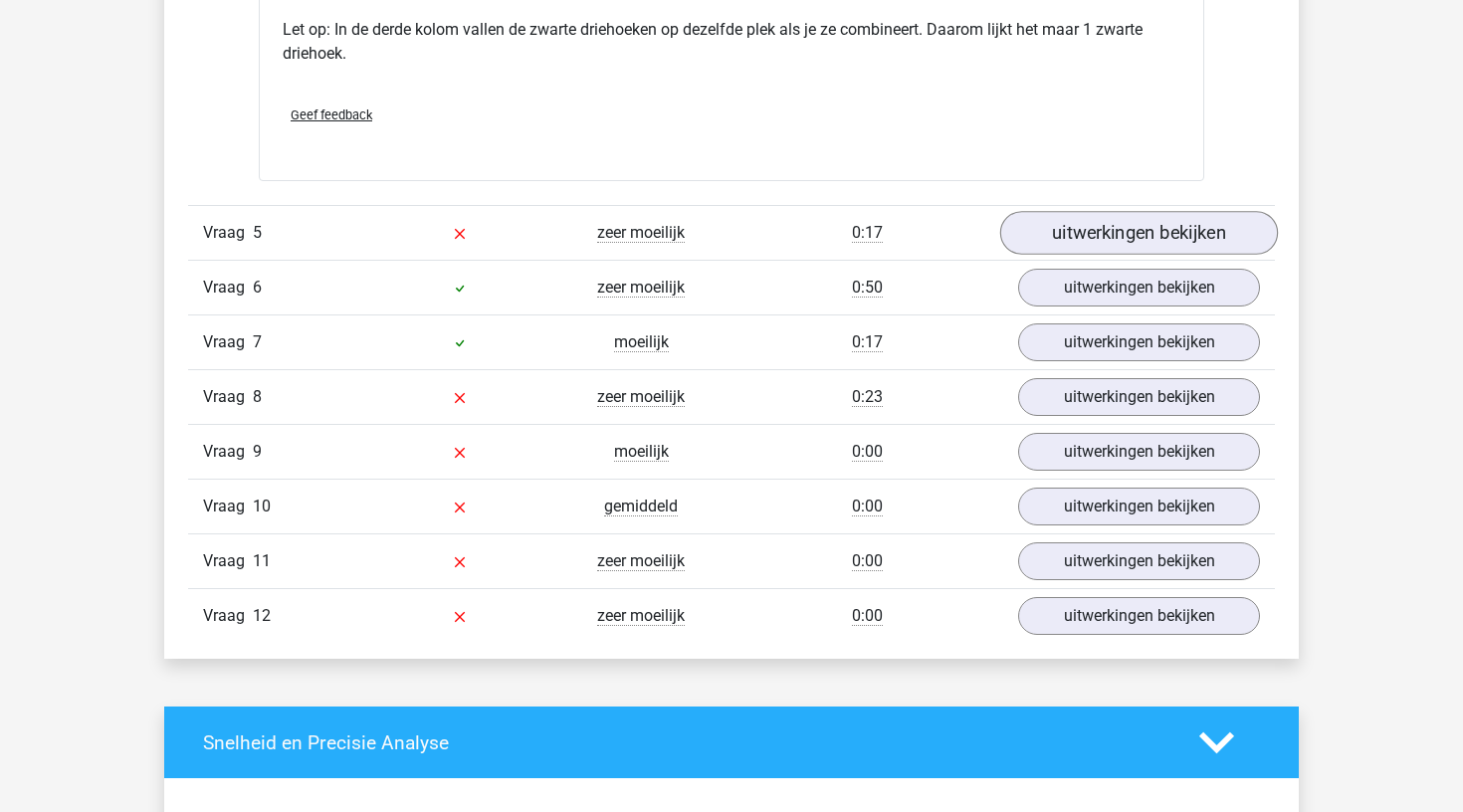 click on "uitwerkingen bekijken" at bounding box center (1139, 233) 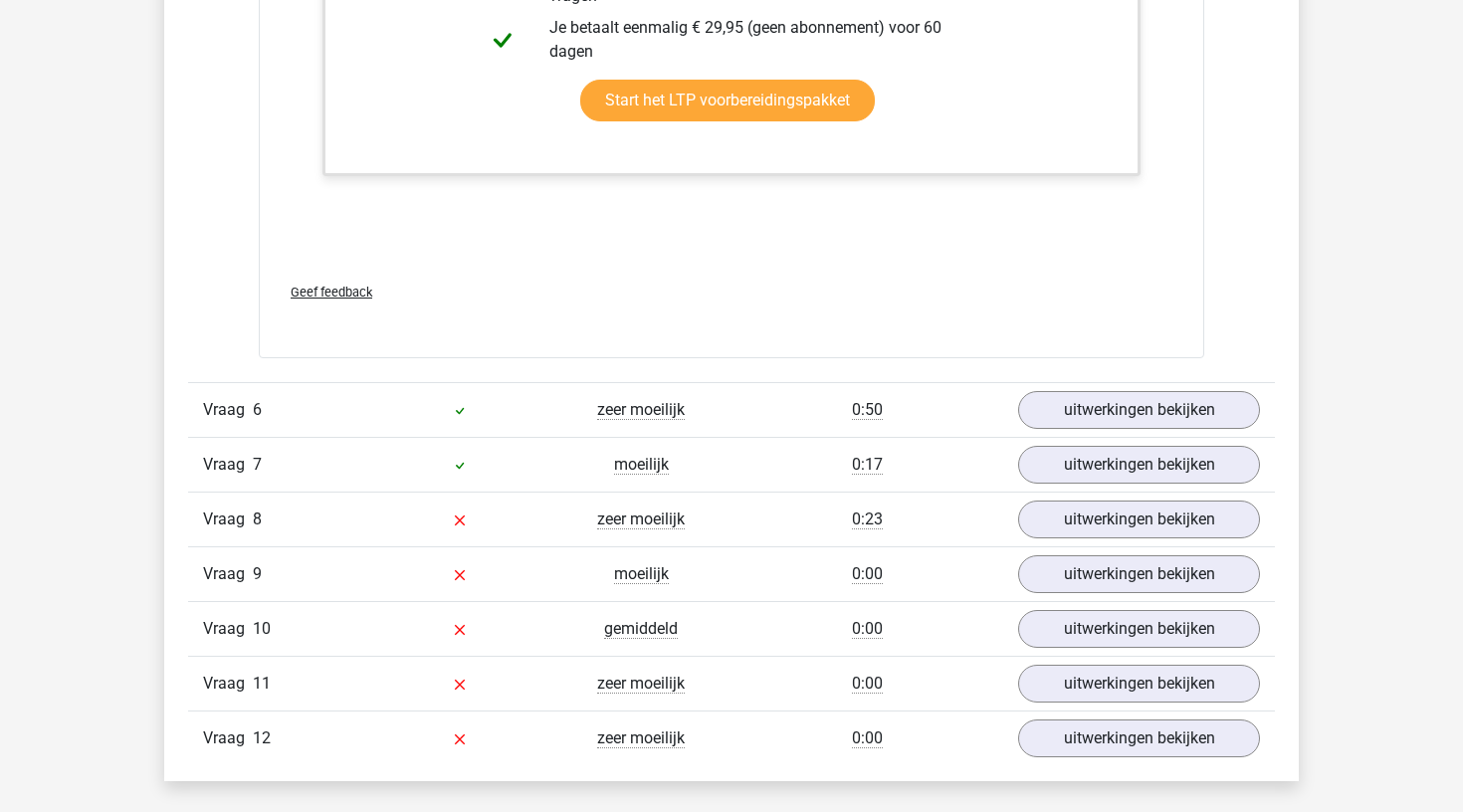 scroll, scrollTop: 7932, scrollLeft: 0, axis: vertical 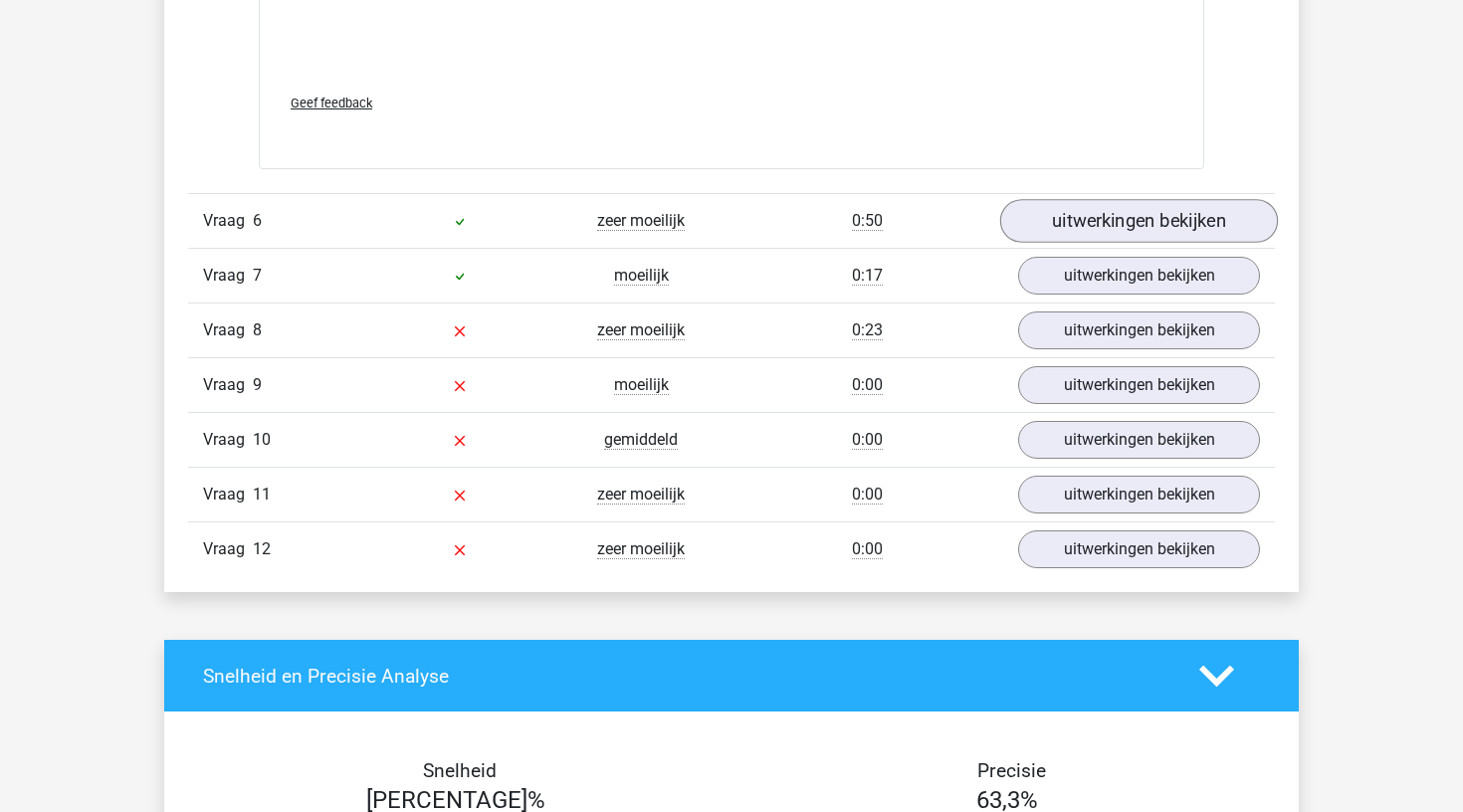 click on "uitwerkingen bekijken" at bounding box center [1139, 222] 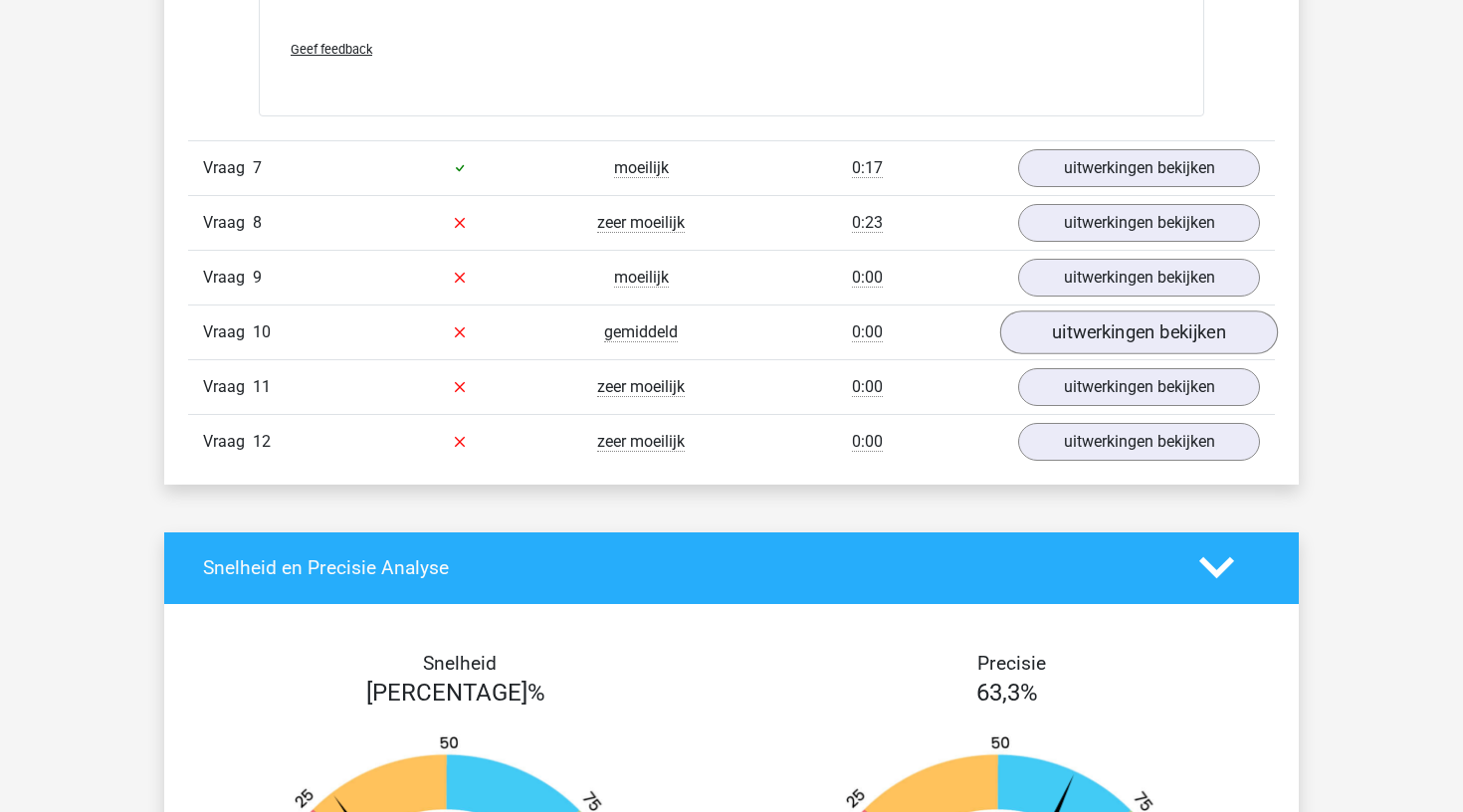 scroll, scrollTop: 8952, scrollLeft: 0, axis: vertical 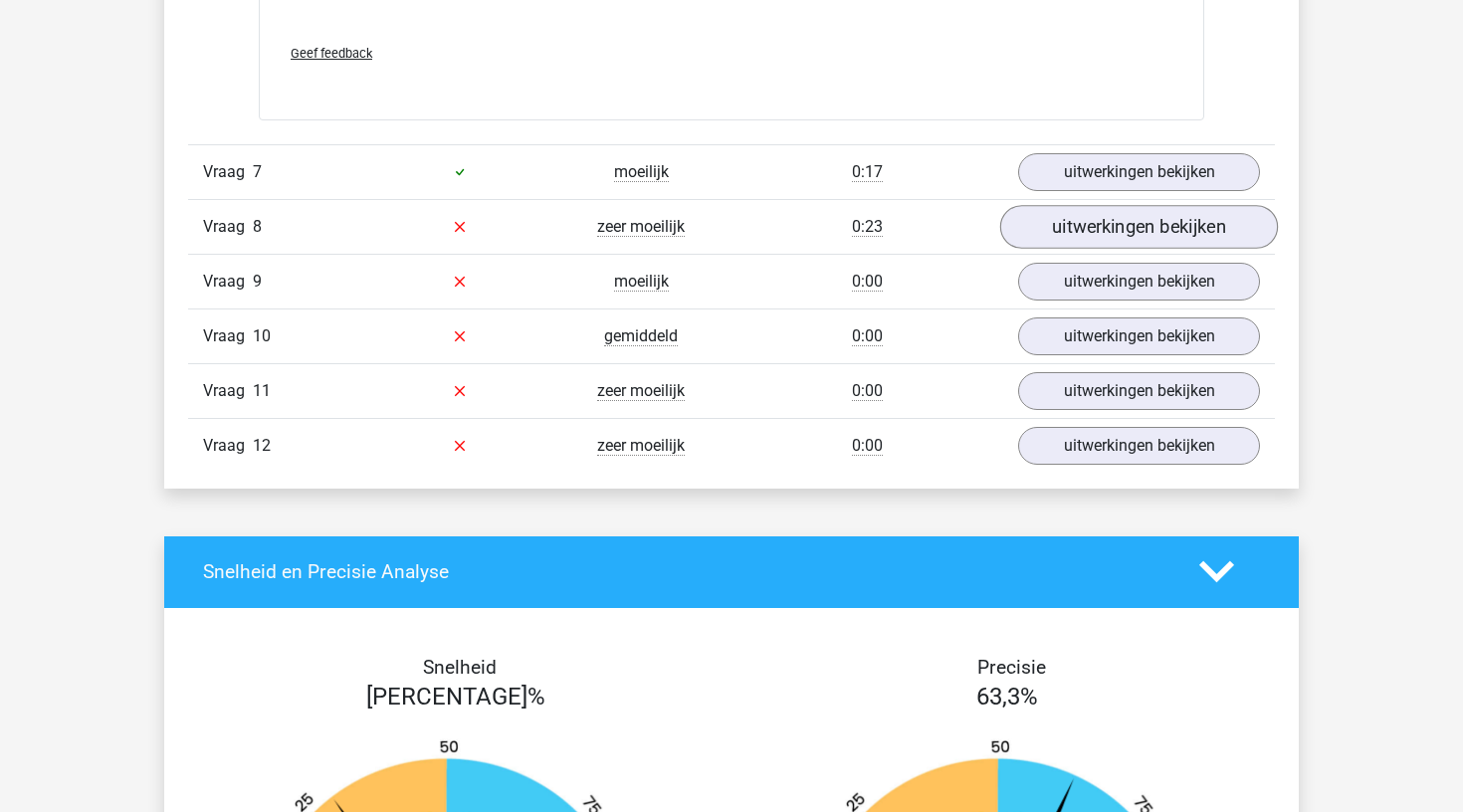 click on "uitwerkingen bekijken" at bounding box center (1139, 227) 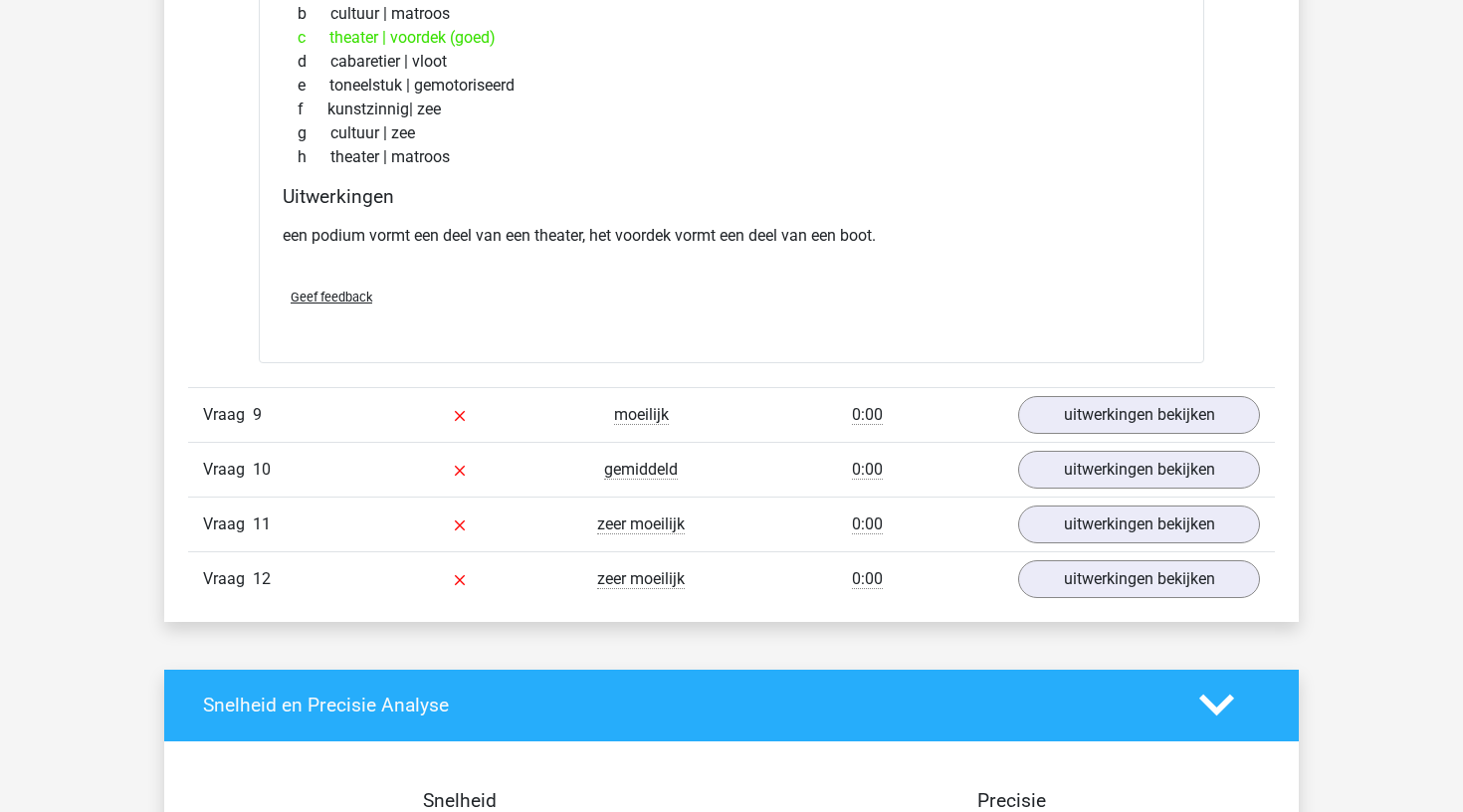 scroll, scrollTop: 9479, scrollLeft: 0, axis: vertical 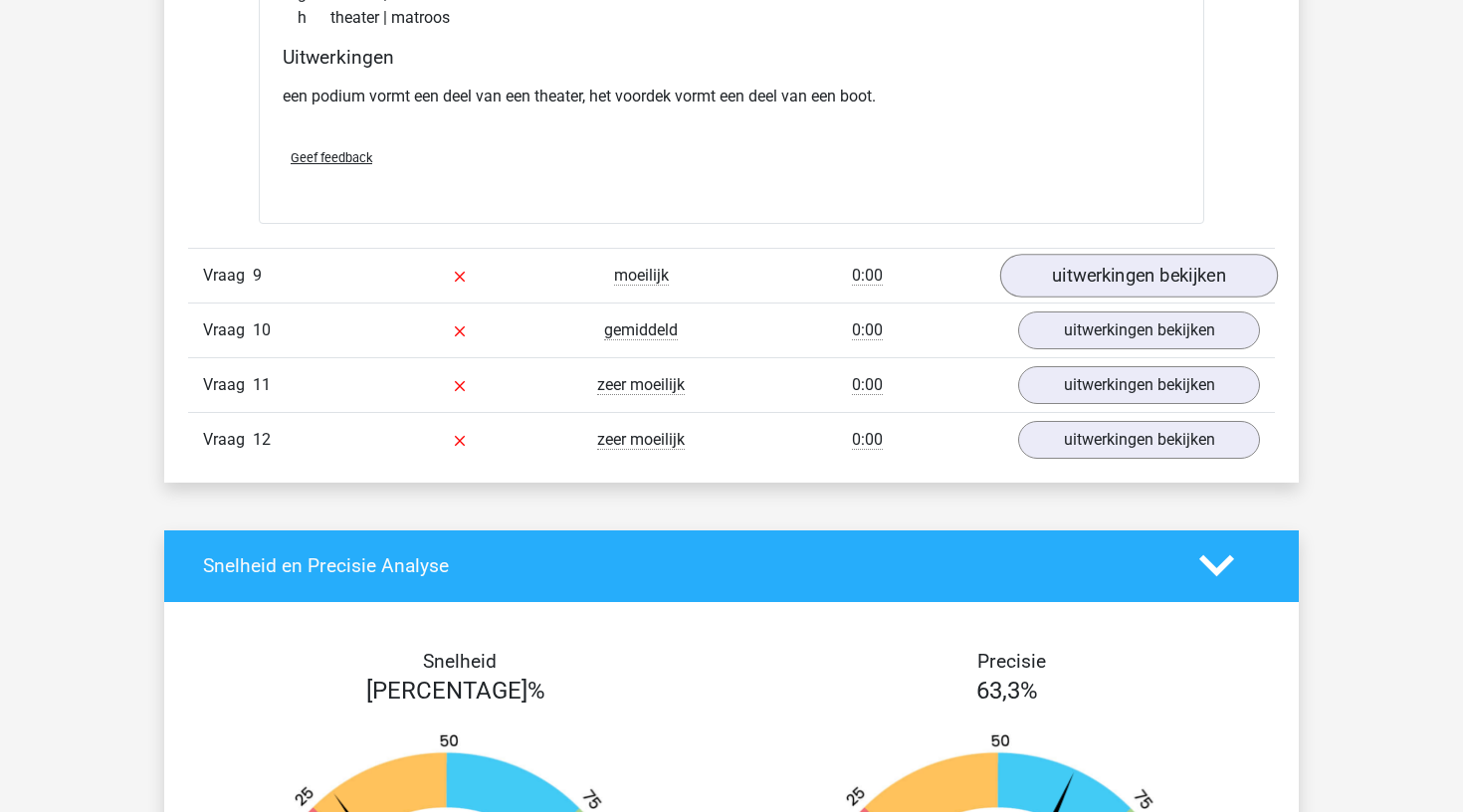 click on "uitwerkingen bekijken" at bounding box center (1139, 276) 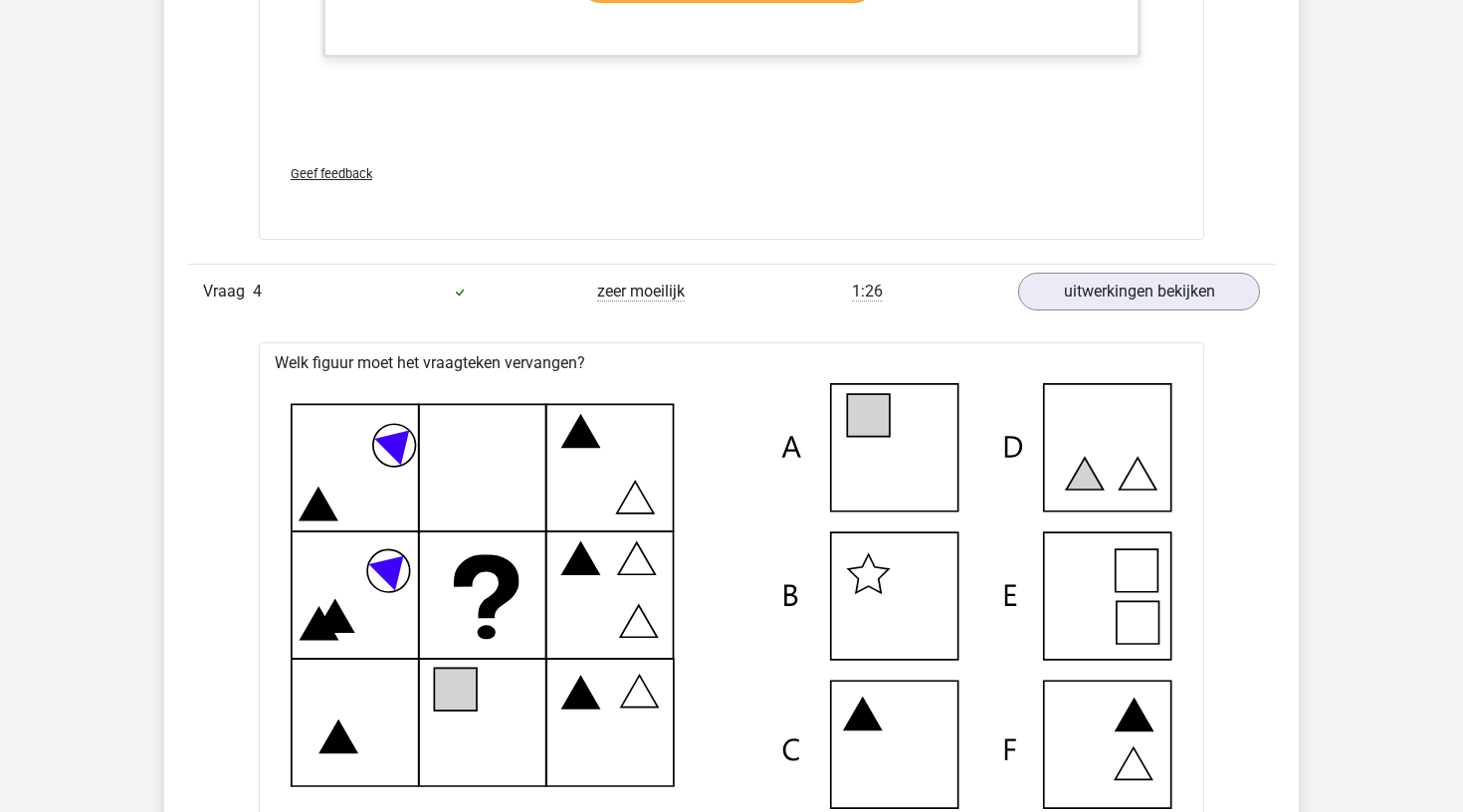 scroll, scrollTop: 4916, scrollLeft: 0, axis: vertical 